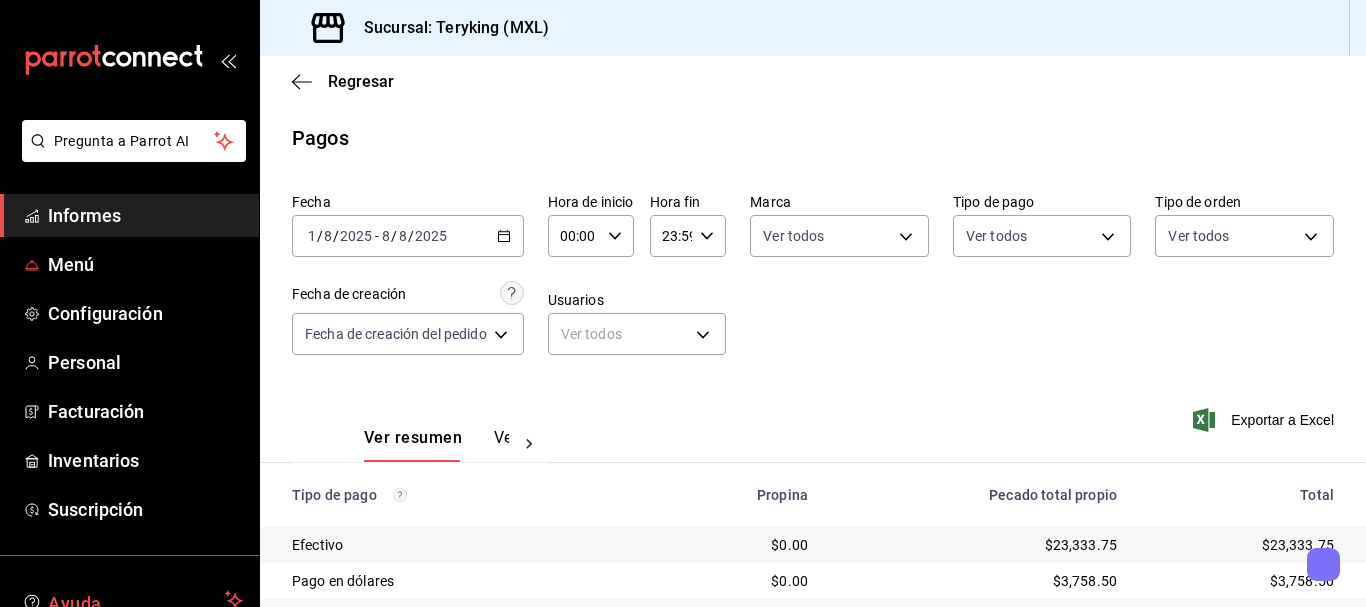 scroll, scrollTop: 0, scrollLeft: 0, axis: both 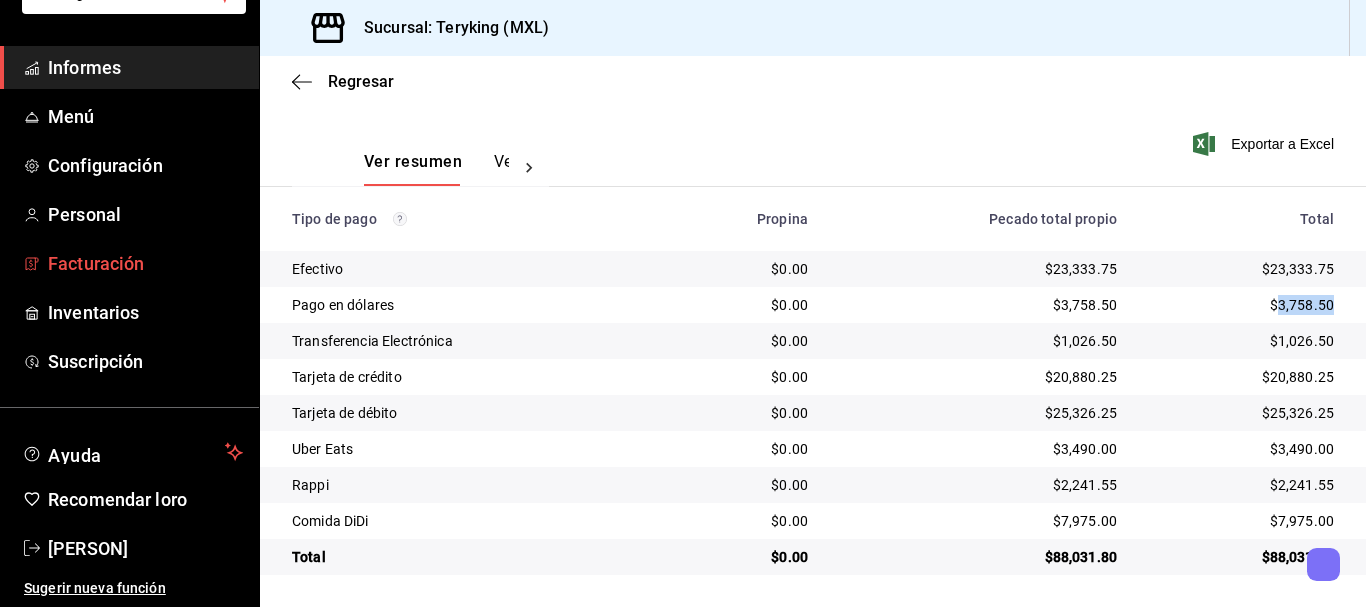 click on "Facturación" at bounding box center (96, 263) 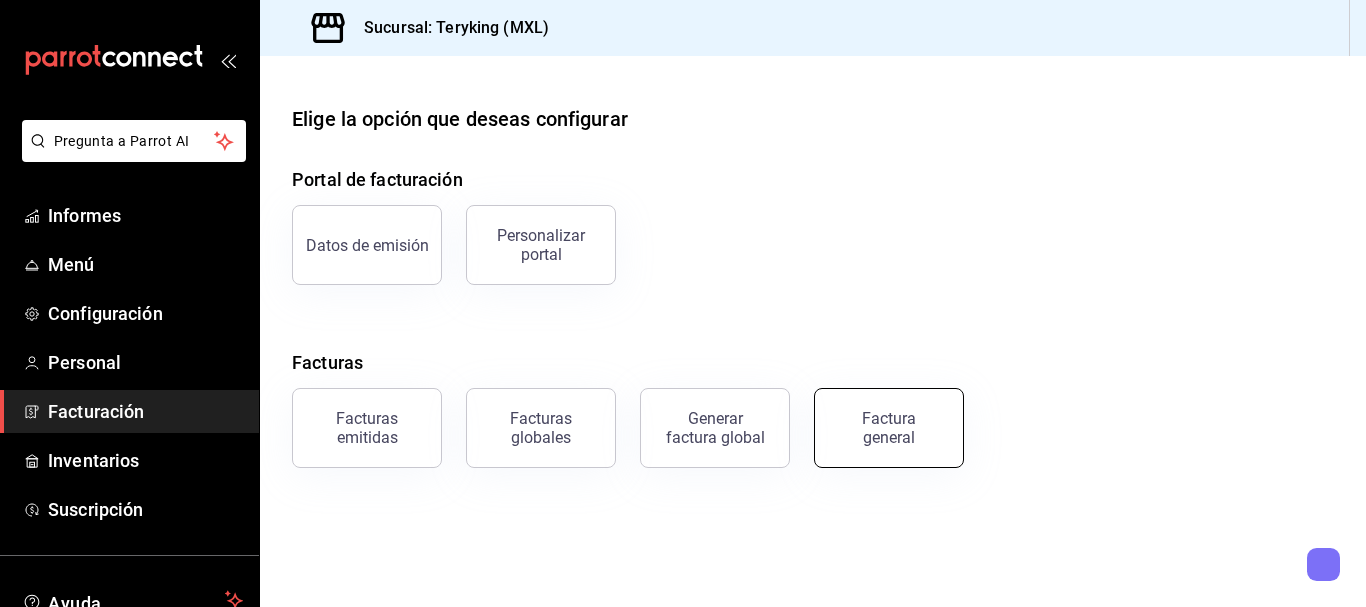 click on "Factura general" at bounding box center [889, 428] 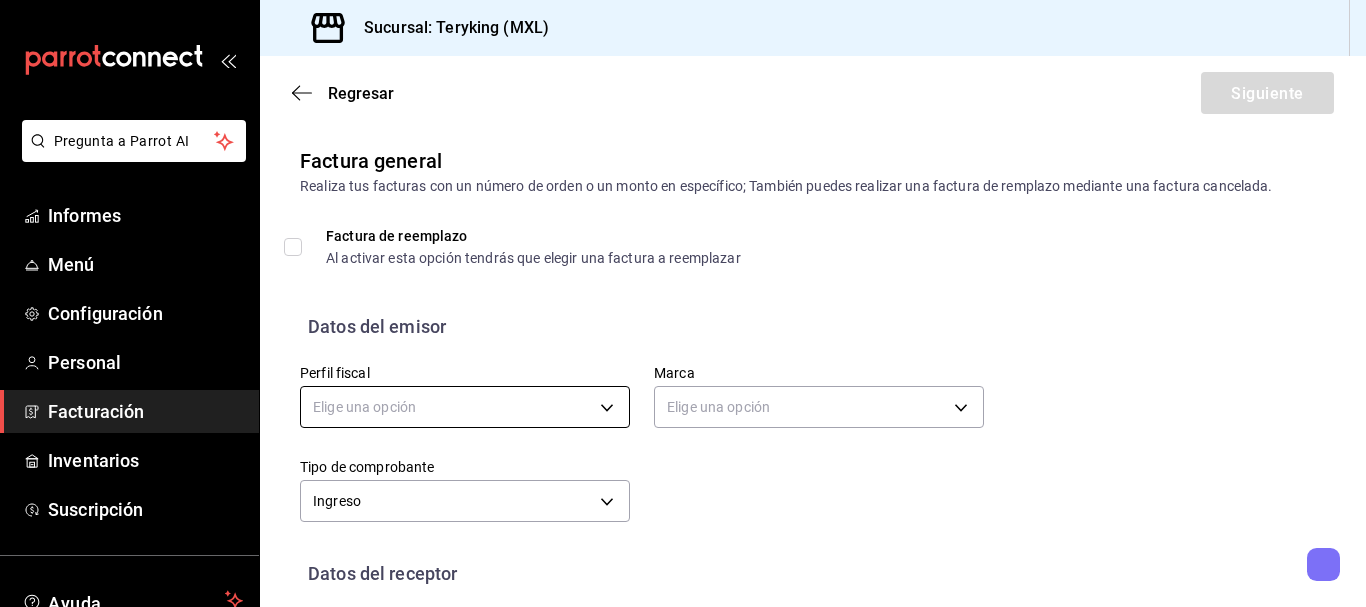 click on "Pregunta a Parrot AI Informes   Menú   Configuración   Personal   Facturación   Inventarios   Suscripción   Ayuda Recomendar loro   [PERSON]   Sugerir nueva función   Sucursal: Teryking (MXL) Regresar Siguiente Factura general Realiza tus facturas con un número de orden o un monto en específico; También puedes realizar una factura de remplazo mediante una factura cancelada. Factura de reemplazo Al activar esta opción tendrás que elegir una factura a reemplazar Datos del emisor Perfil fiscal Elige una opción Marca Elige una opción Tipo de comprobante Ingreso I Datos del receptor Solicitud de comentarios Buscar RFC Régimen fiscal Elige una opción Uso de CFDI Elige una opción Correo electrónico Dirección Calle # exterior #interior Código postal Estado ​ Municipio ​ Colonia ​ Texto original Valora esta traducción Tu opinión servirá para ayudar a mejorar el Traductor de Google GANA 1 MES GRATIS EN TU SUSCRIPCIÓN AQUÍ Pregunta a Parrot AI Informes   Menú   Configuración" at bounding box center [683, 303] 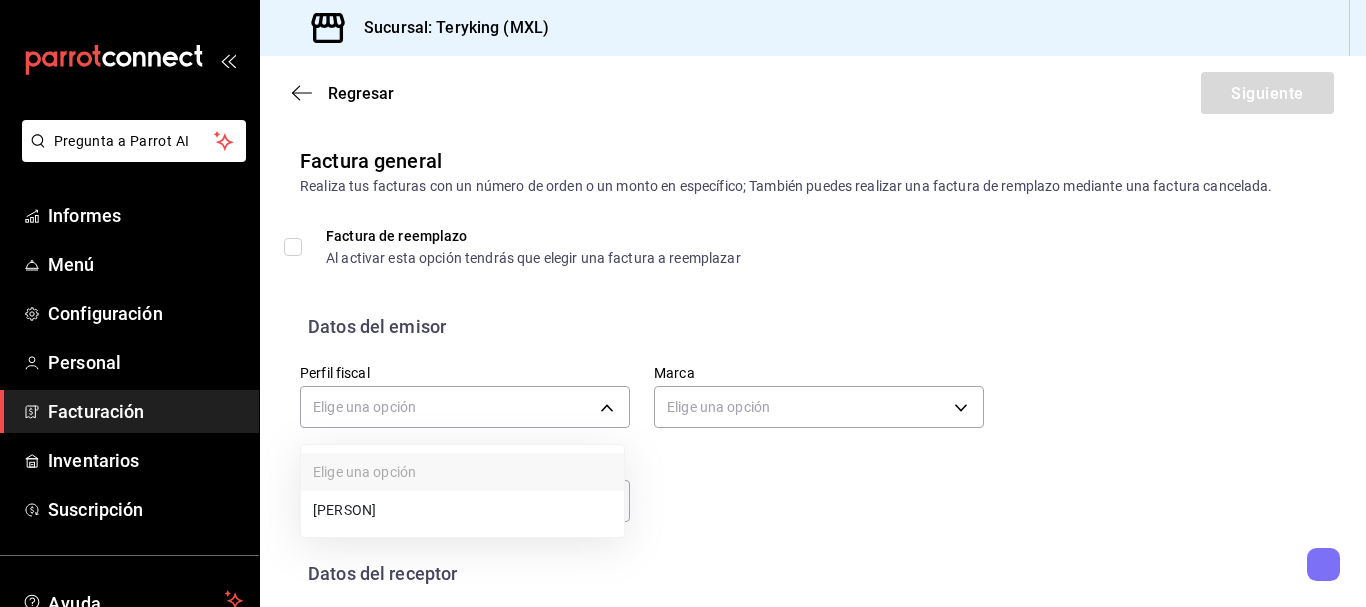 click on "[PERSON]" at bounding box center [344, 510] 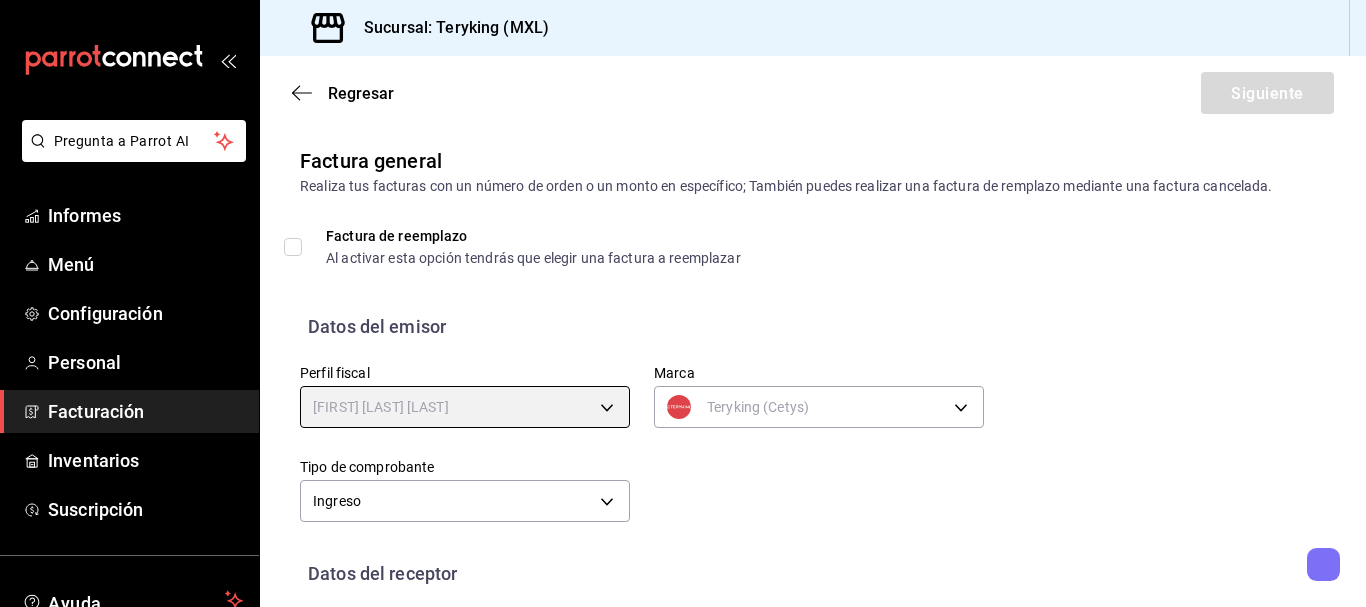 type on "56d731f9-199d-45e3-bf14-c04db6a3589f" 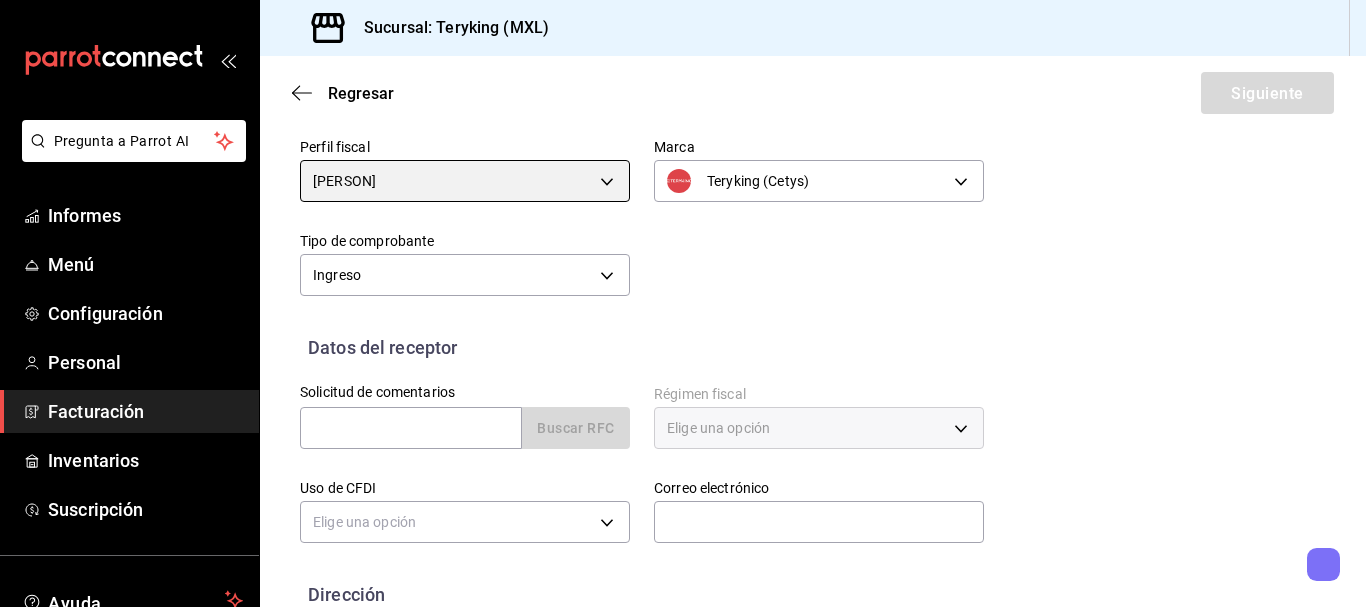 scroll, scrollTop: 233, scrollLeft: 0, axis: vertical 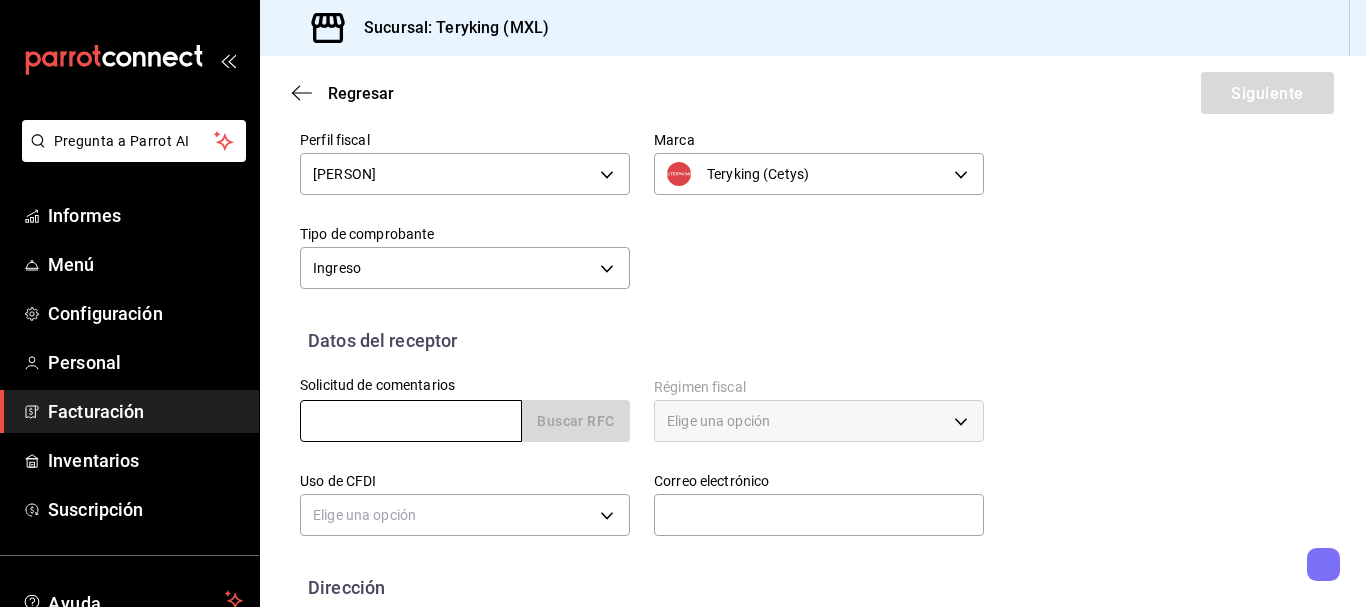 click at bounding box center (411, 421) 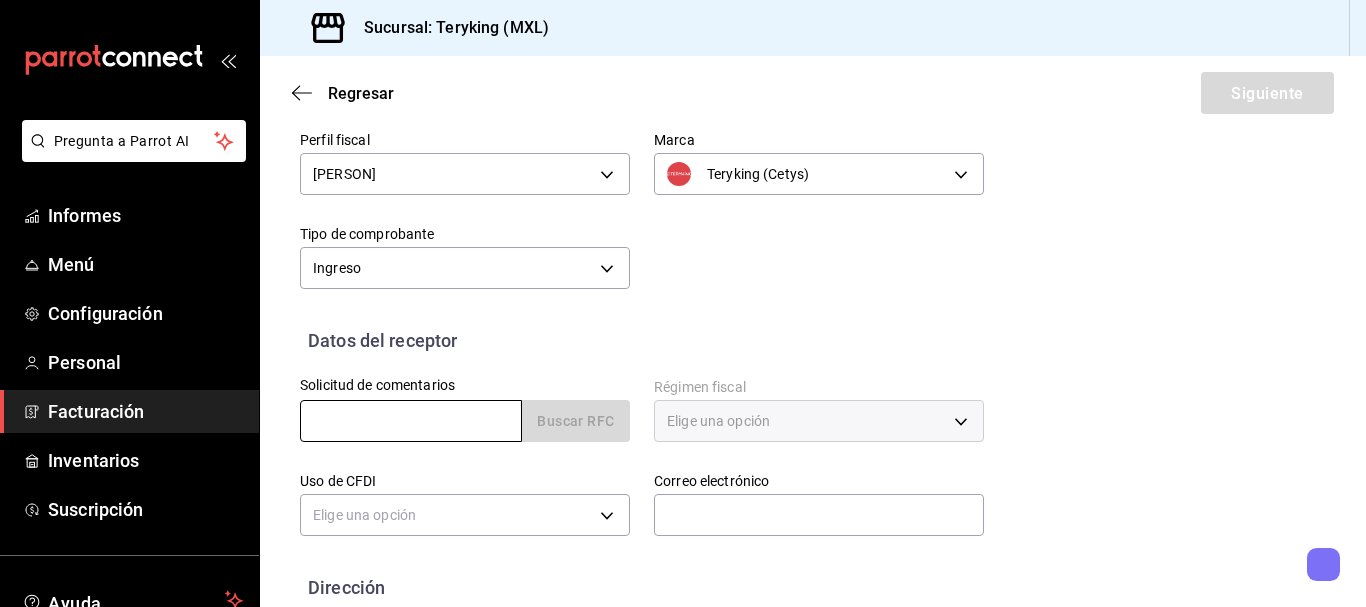 paste on "[RFC]" 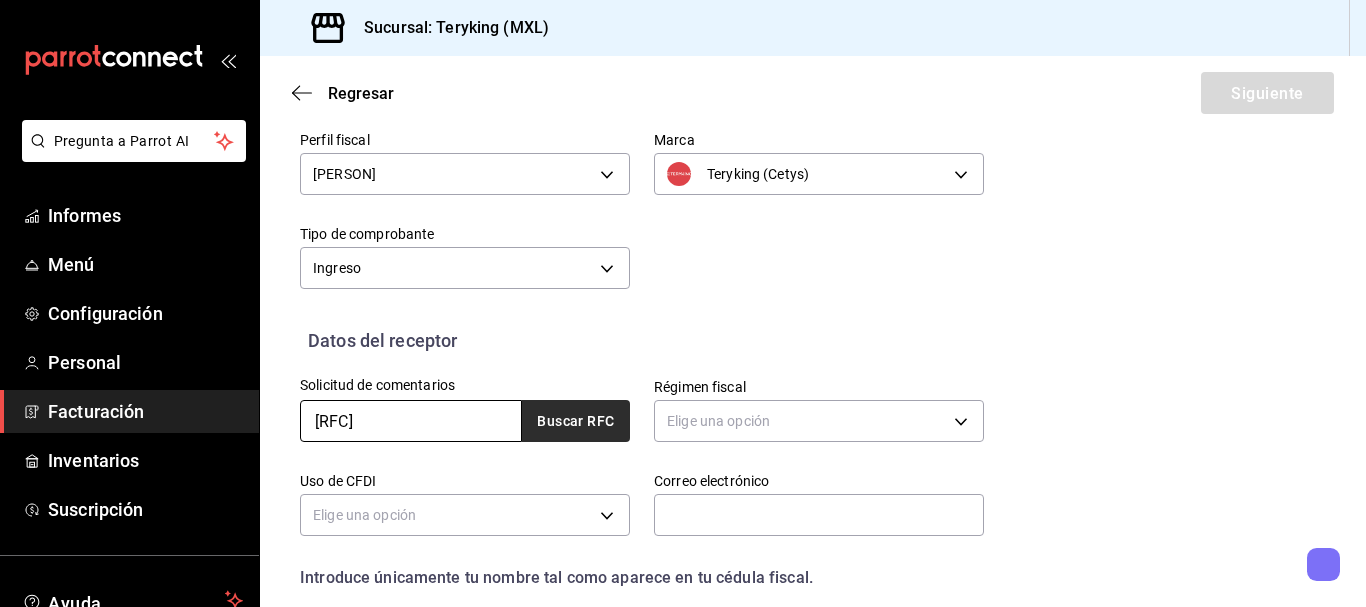 type on "[RFC]" 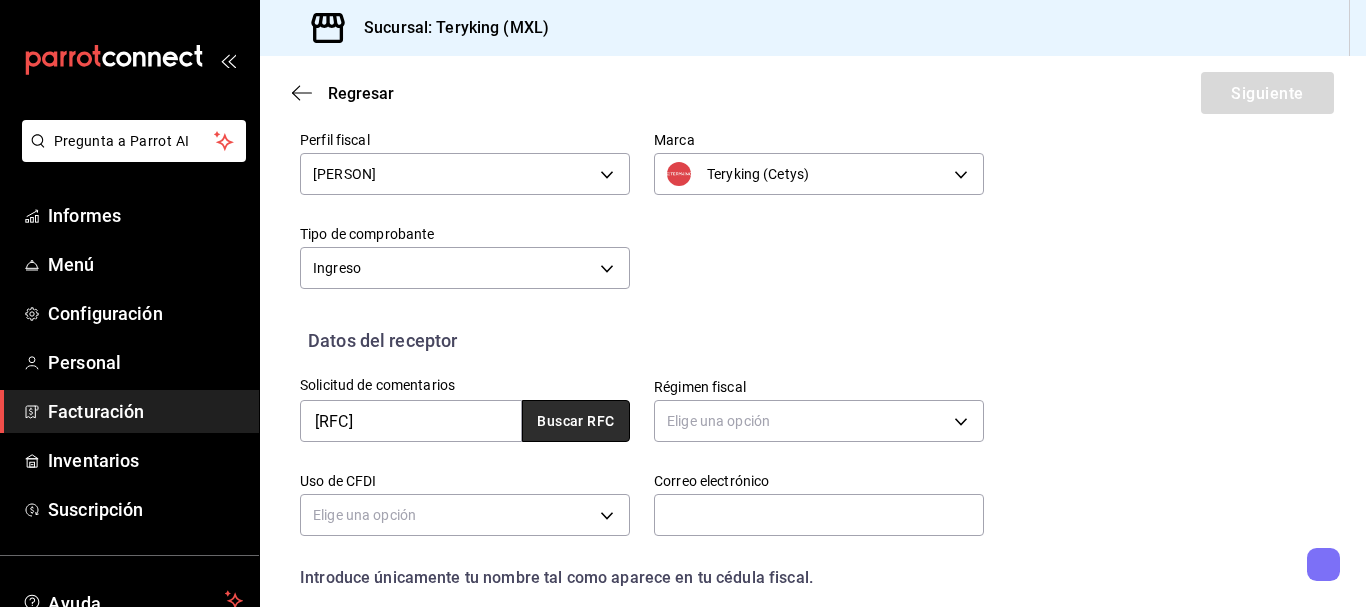 click on "Buscar RFC" at bounding box center [575, 422] 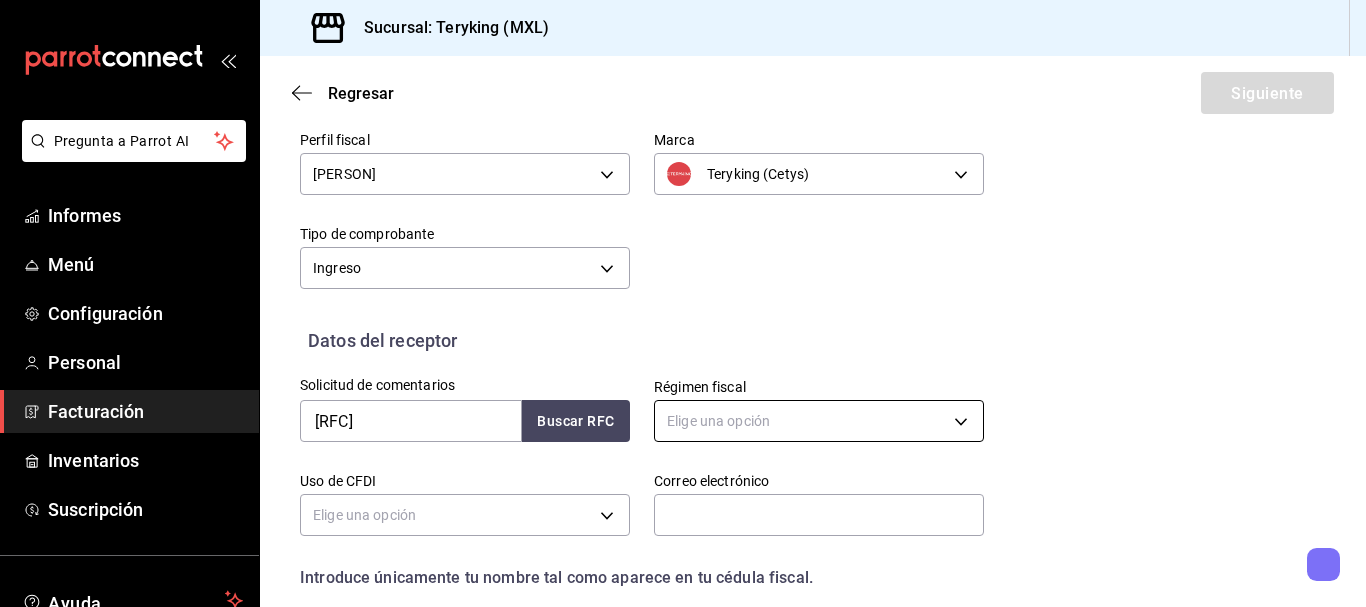 click on "Pregunta a Parrot AI Informes   Menú   Configuración   Personal   Facturación   Inventarios   Suscripción   Ayuda Recomendar loro   [FIRST] [LAST]   Sugerir nueva función   Sucursal: Teryking ([STATE_CODE]) Regresar Siguiente Factura general Realiza tus facturas con un número de orden o un monto en específico; También puedes realizar una factura de remplazo mediante una factura cancelada. Factura de reemplazo Al activar esta opción tendrás que elegir una factura a reemplazar Datos del emisor Perfil fiscal [FIRST] [LAST] [LAST] [UUID] Marca Teryking (Cetys) [UUID] Tipo de comprobante Ingreso I Datos del receptor Solicitud de comentarios [RFC] Régimen fiscal Elige una opción Uso de CFDI Elige una opción Correo electrónico Introduce únicamente tu nombre tal como aparece en tu cédula fiscal. person Nombre Dirección Calle # exterior #interior Código postal Estado ​Municipio ​ Colonia ​ Texto original Informes" at bounding box center (683, 303) 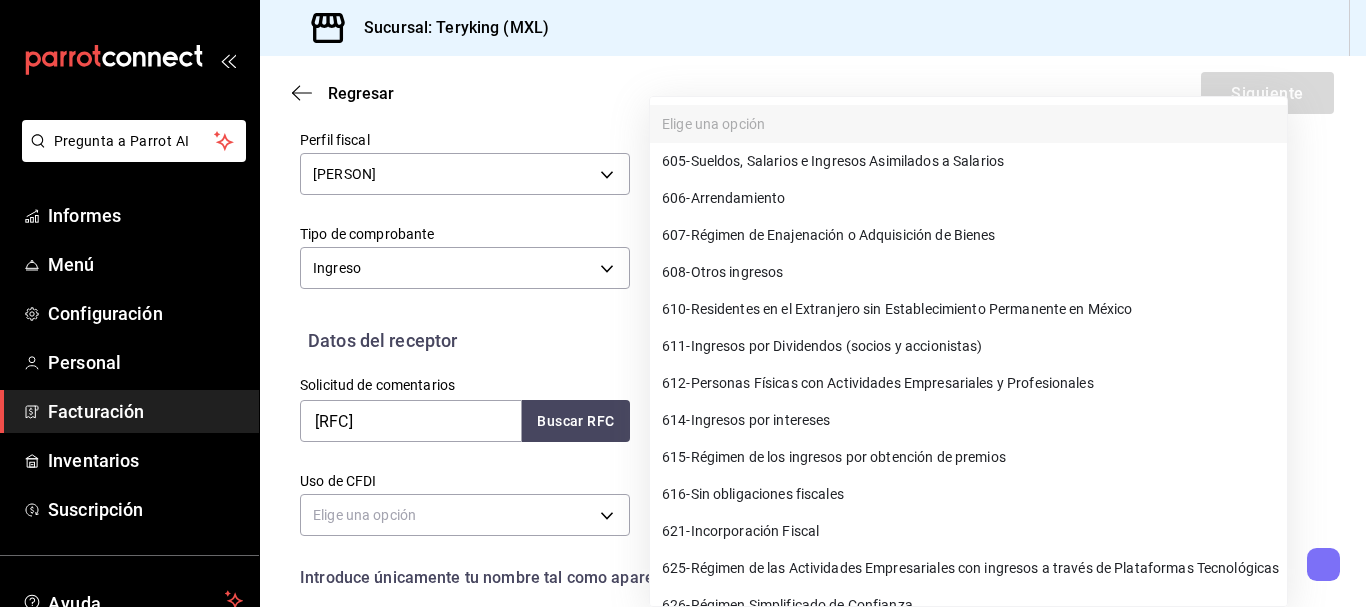 click on "612  -  Personas Físicas con Actividades Empresariales y Profesionales" at bounding box center (968, 383) 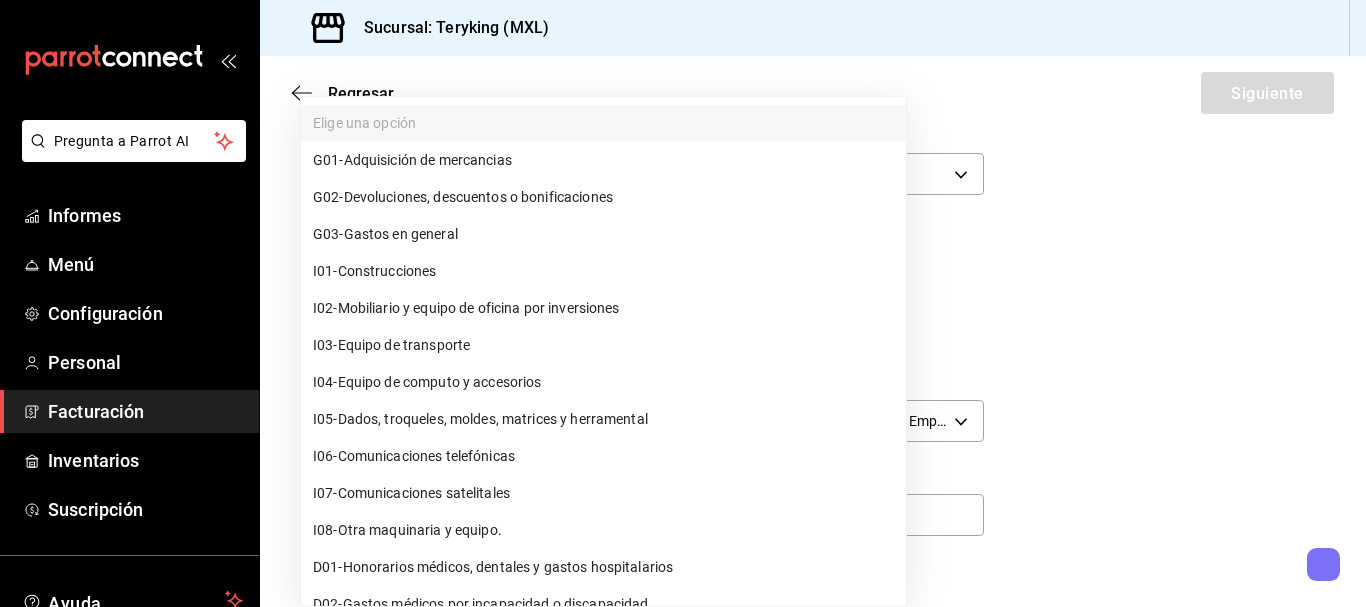 click on "Pregunta a Parrot AI Informes   Menú   Configuración   Personal   Facturación   Inventarios   Suscripción   Ayuda Recomendar loro   [PERSON]   Sugerir nueva función   Sucursal: Teryking (MXL) Regresar Siguiente Factura general Realiza tus facturas con un número de orden o un monto en específico; También puedes realizar una factura de remplazo mediante una factura cancelada. Factura de reemplazo Al activar esta opción tendrás que elegir una factura a reemplazar Datos del emisor Perfil fiscal [PERSON] 56d731f9-199d-45e3-bf14-c04db6a3589f Marca Teryking (Cetys) ede83745-9c6e-4245-bc58-842965e81a4e Tipo de comprobante Ingreso I Datos del receptor Solicitud de comentarios [RFC] Buscar RFC Régimen fiscal 612  -  Personas Físicas con Actividades Empresariales y Profesionales 612 Uso de CFDI Elige una opción Correo electrónico Introduce únicamente tu nombre tal como aparece en tu cédula fiscal. person Dirección Calle # exterior #interior Código postal Estado" at bounding box center (683, 303) 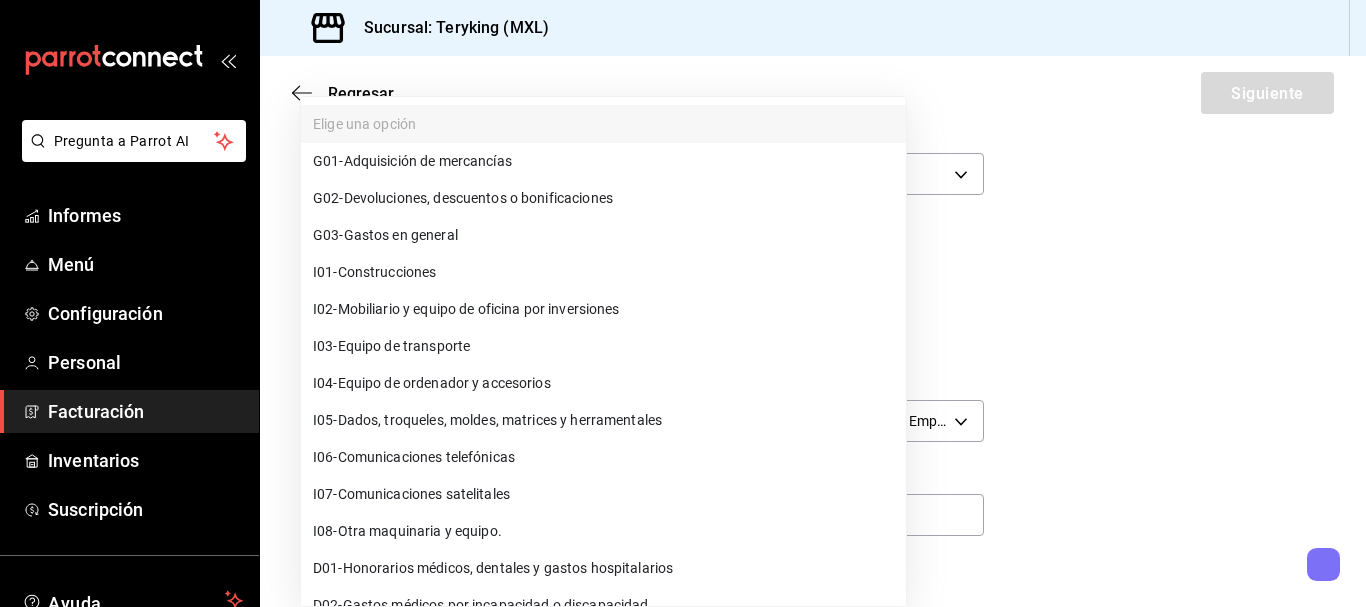 click on "Gastos en general" at bounding box center (401, 235) 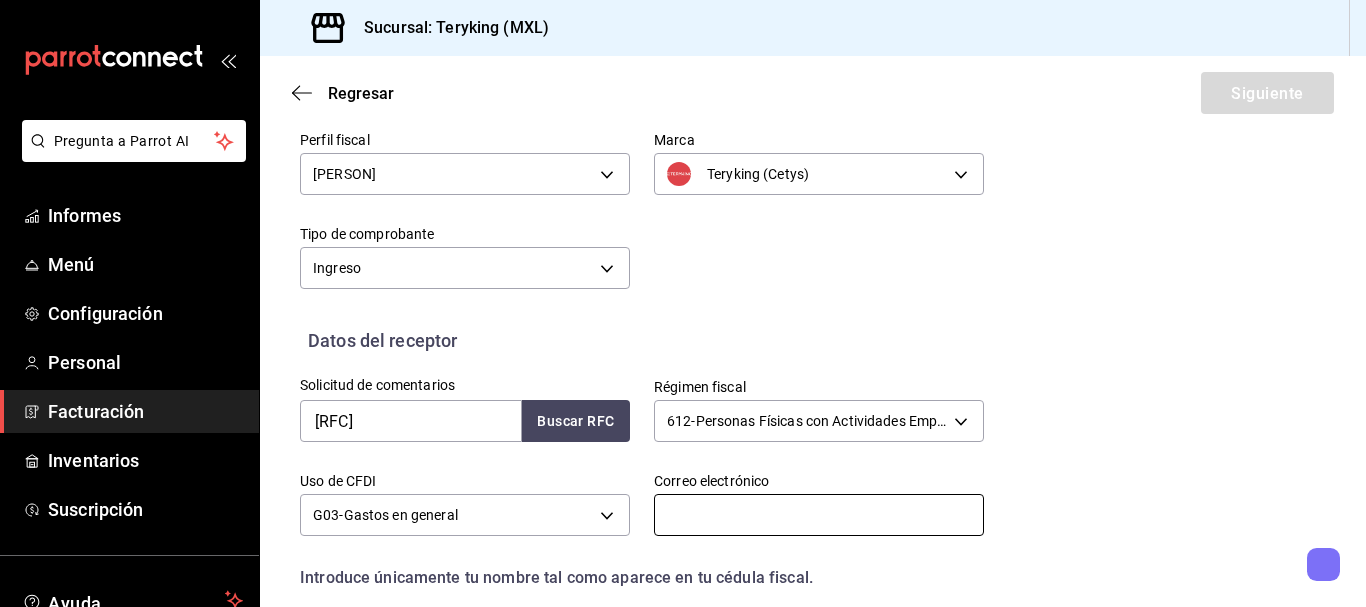 click at bounding box center [819, 515] 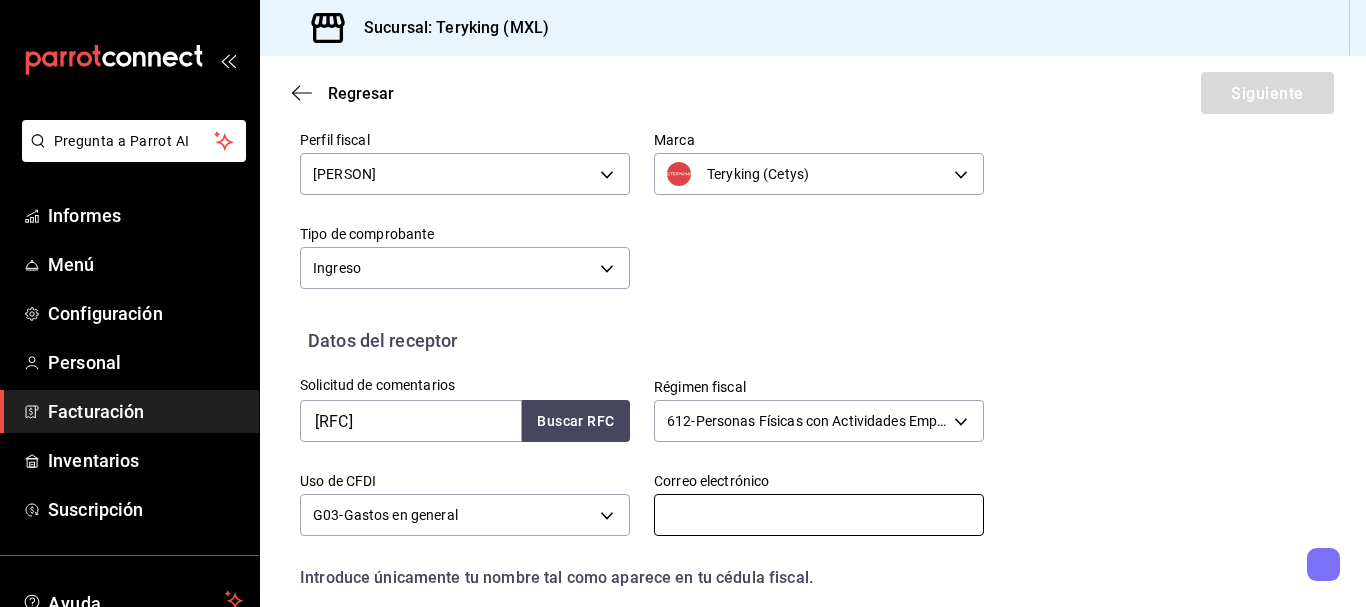 paste on "[EMAIL]" 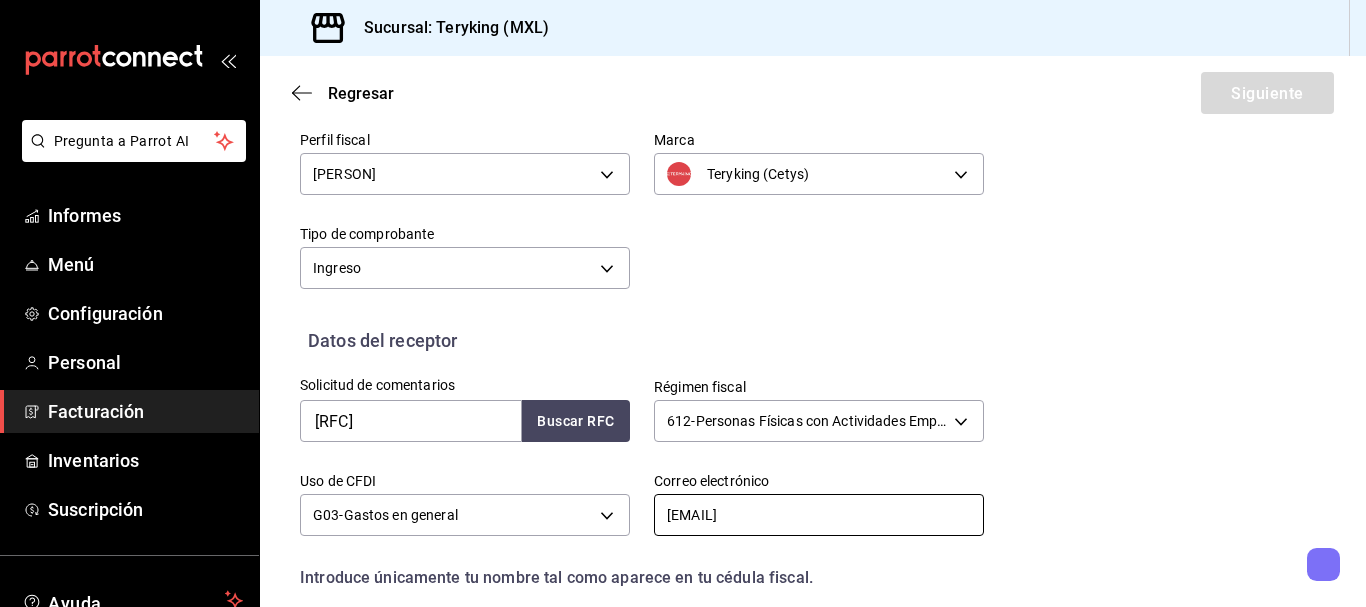 drag, startPoint x: 718, startPoint y: 506, endPoint x: 1365, endPoint y: 410, distance: 654.0833 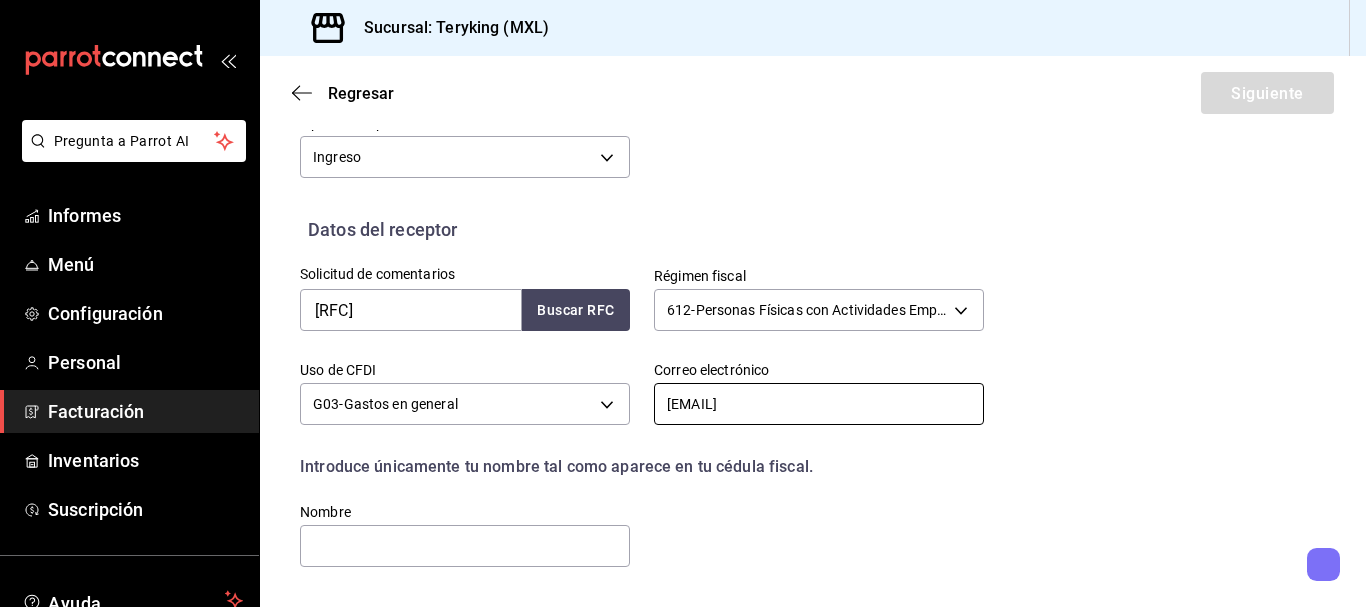 scroll, scrollTop: 489, scrollLeft: 0, axis: vertical 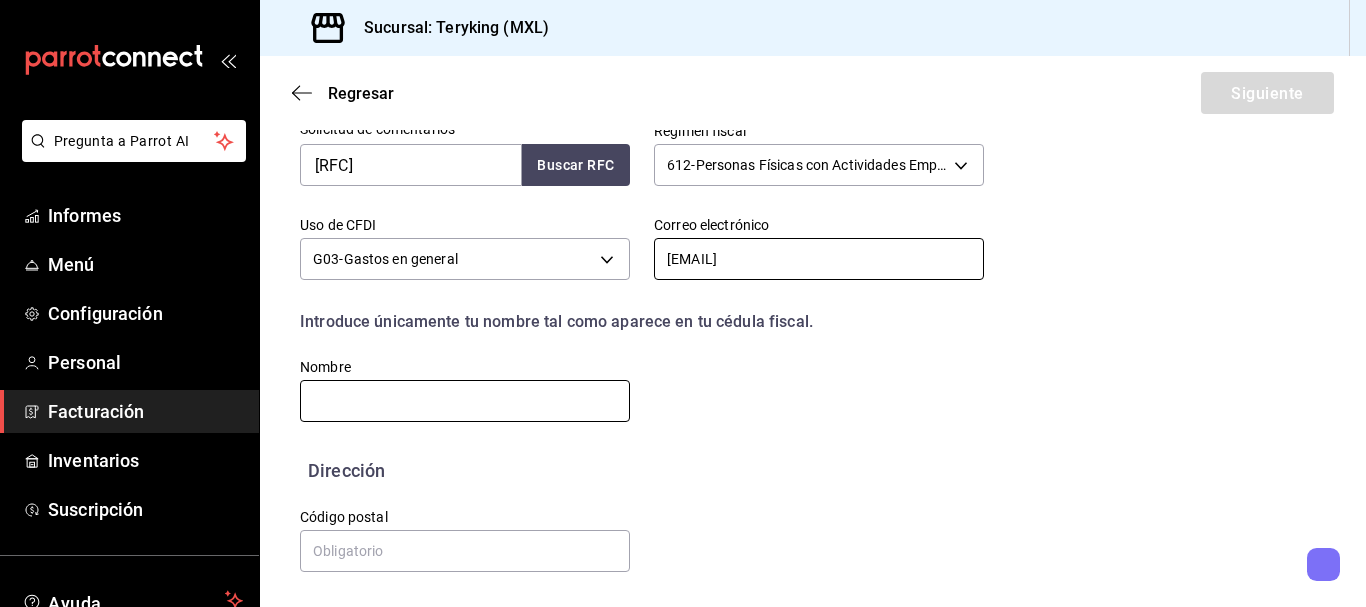 type on "[EMAIL]" 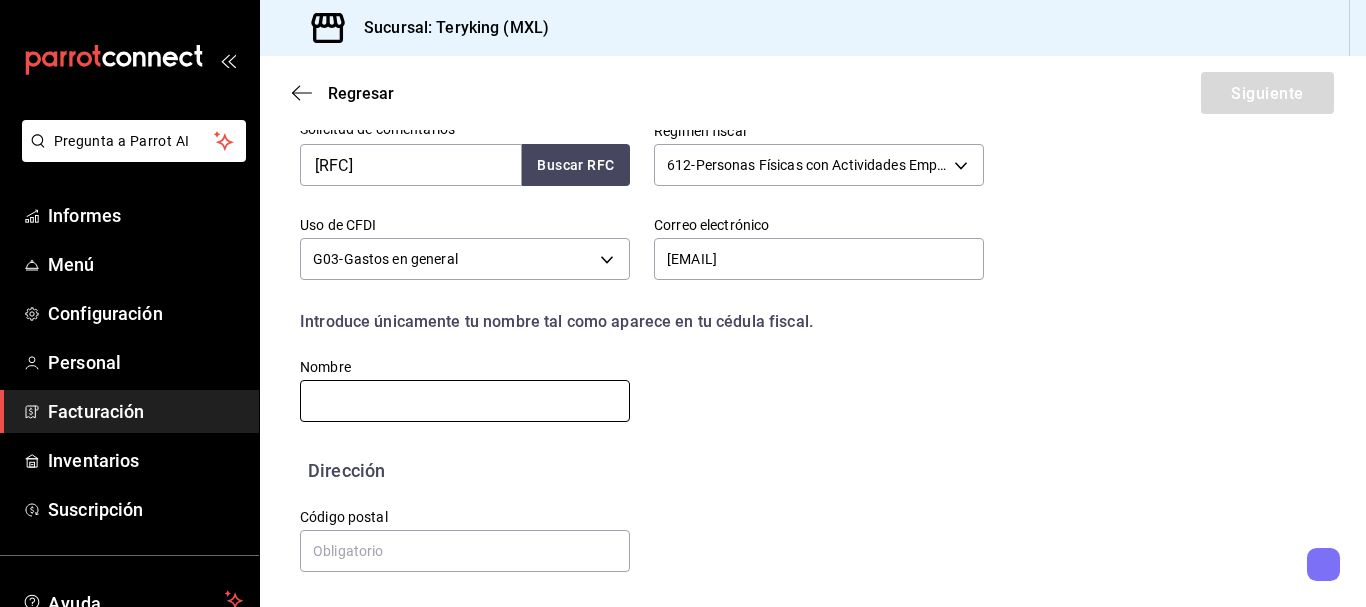 click at bounding box center [465, 401] 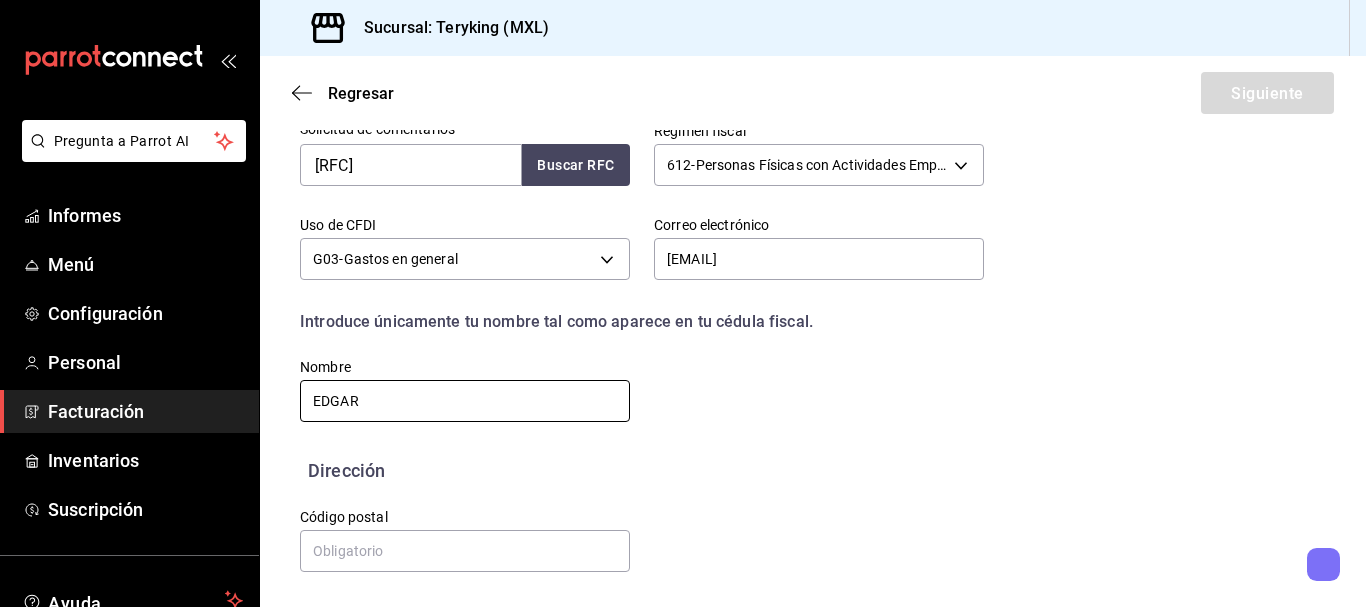 drag, startPoint x: 456, startPoint y: 409, endPoint x: 207, endPoint y: 414, distance: 249.0502 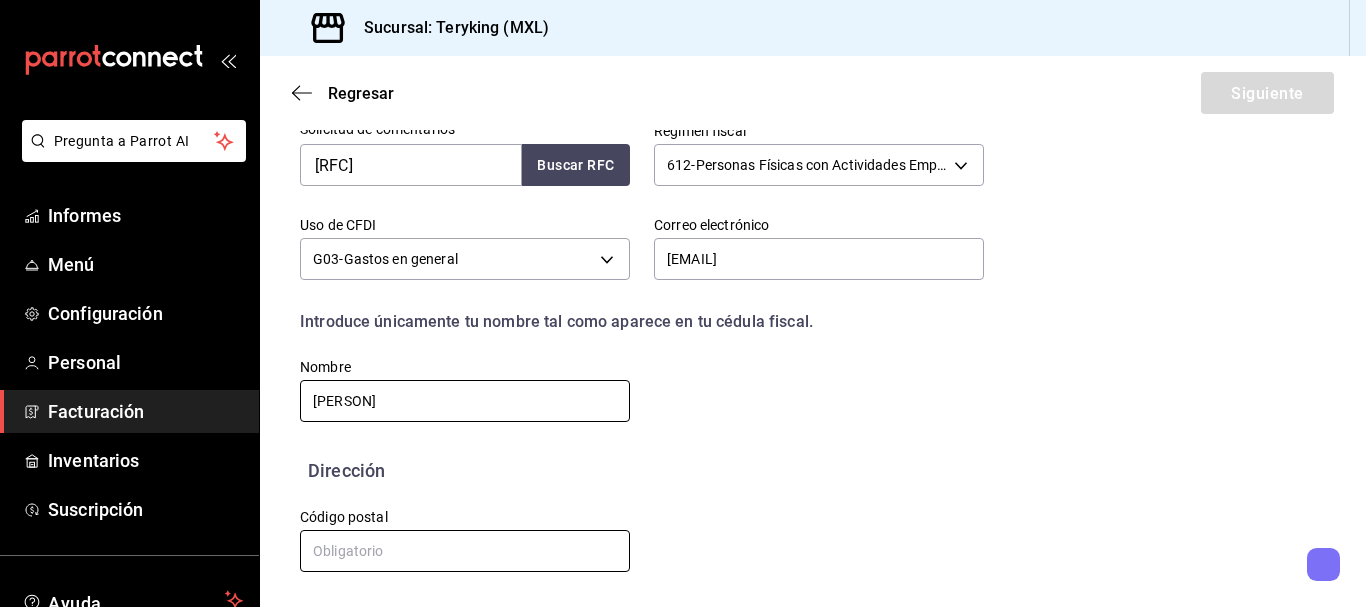 type on "[PERSON]" 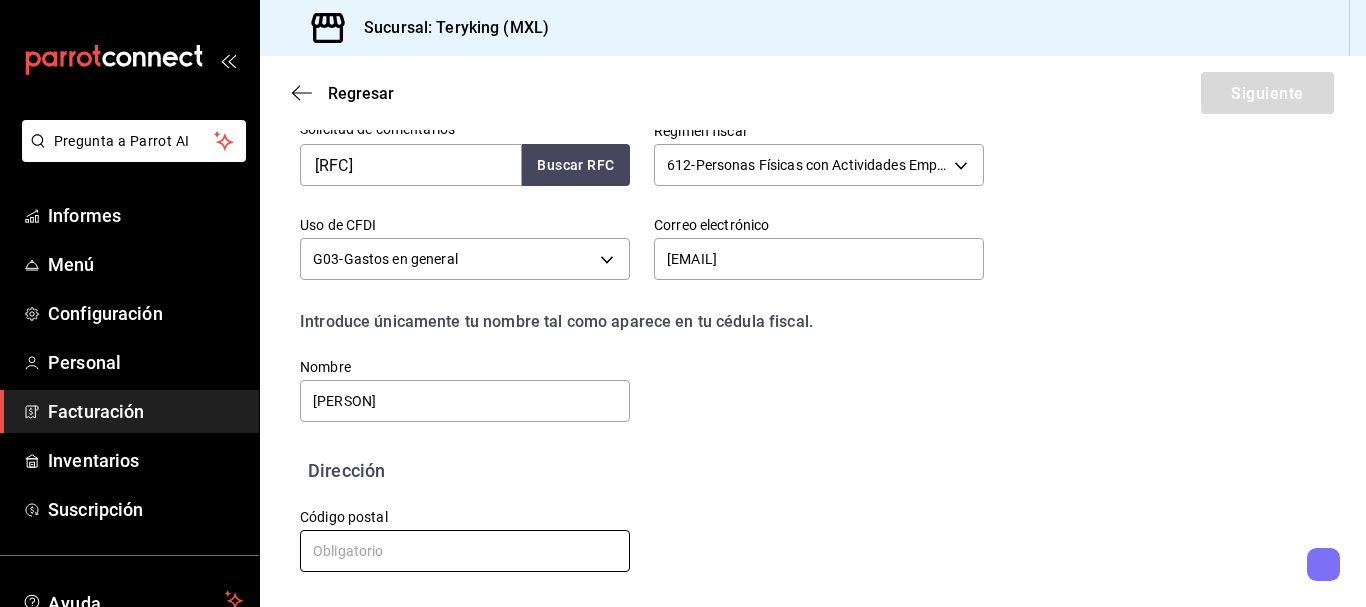 click at bounding box center [465, 551] 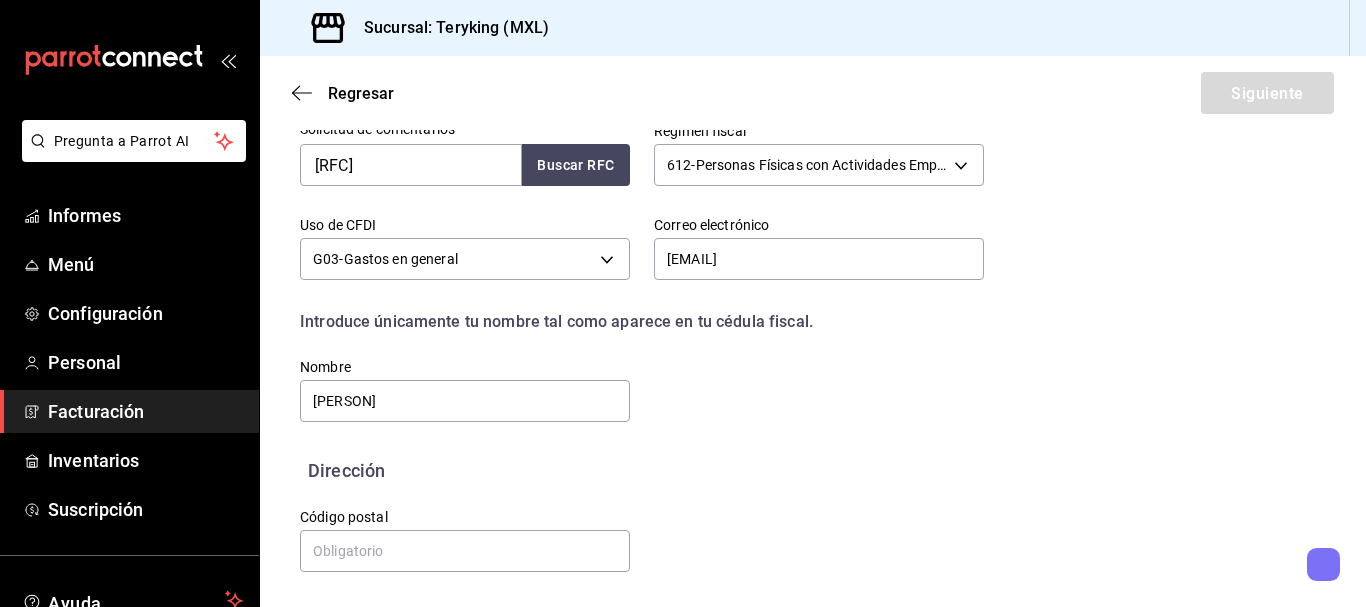 click on "Solicitud de comentarios [RFC] Buscar RFC Régimen fiscal 612  -  Personas Físicas con Actividades Empresariales y Profesionales 612 Uso de CFDI G03  -  Gastos en general G03 Correo electrónico [EMAIL] Introduce únicamente tu nombre tal como aparece en tu cédula fiscal. person Nombre [PERSON]" at bounding box center [630, 261] 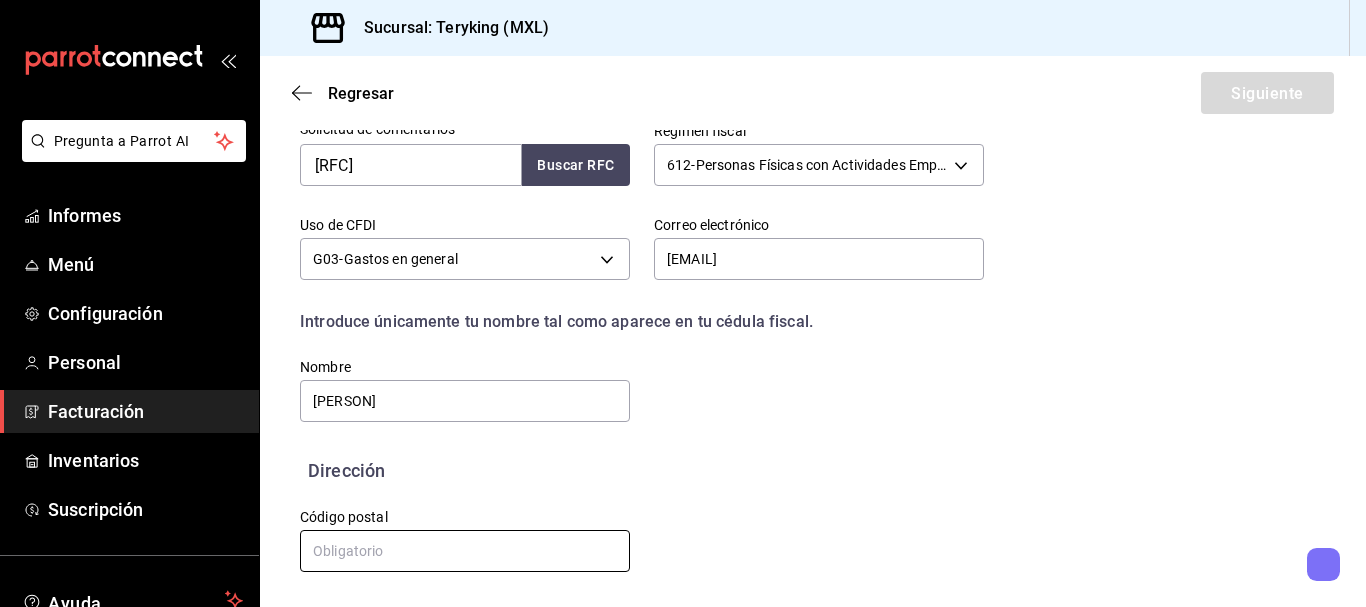 drag, startPoint x: 395, startPoint y: 548, endPoint x: 407, endPoint y: 544, distance: 12.649111 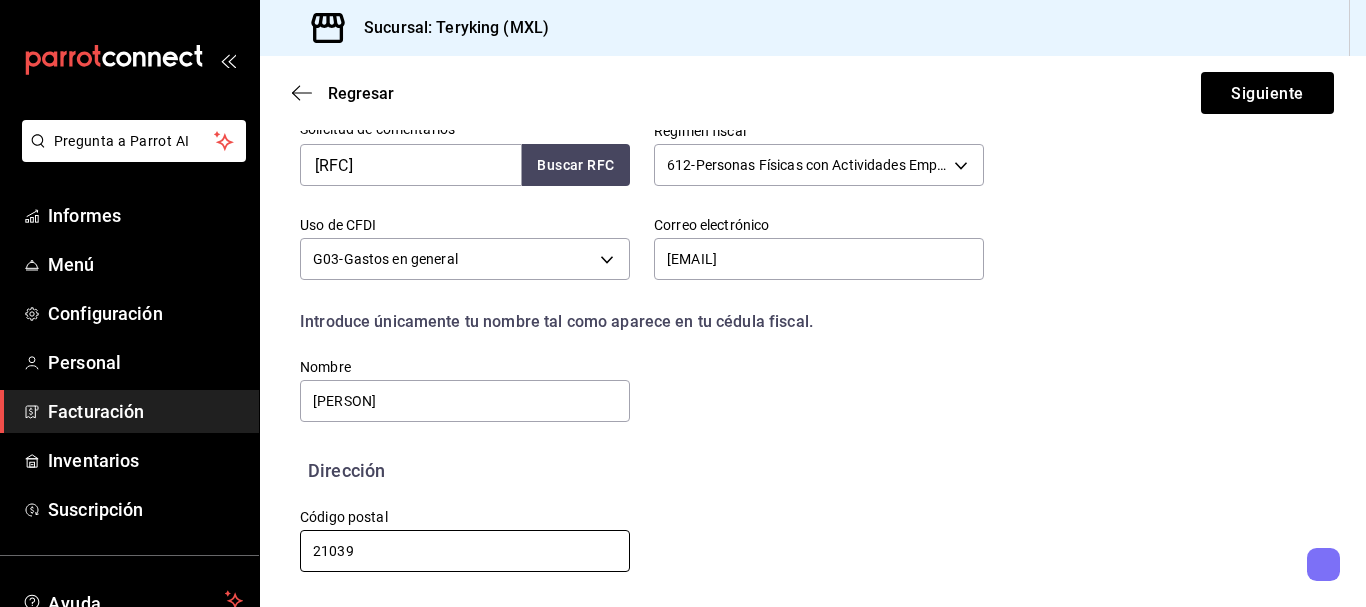 type on "21039" 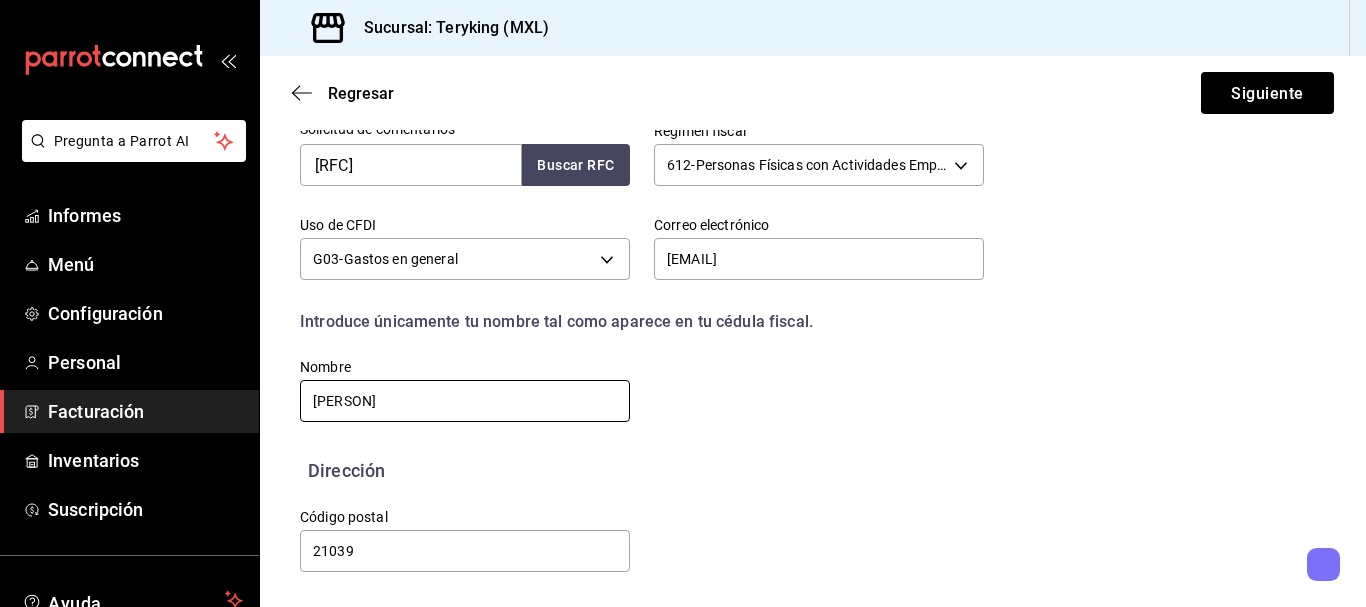 click on "[PERSON]" at bounding box center (465, 401) 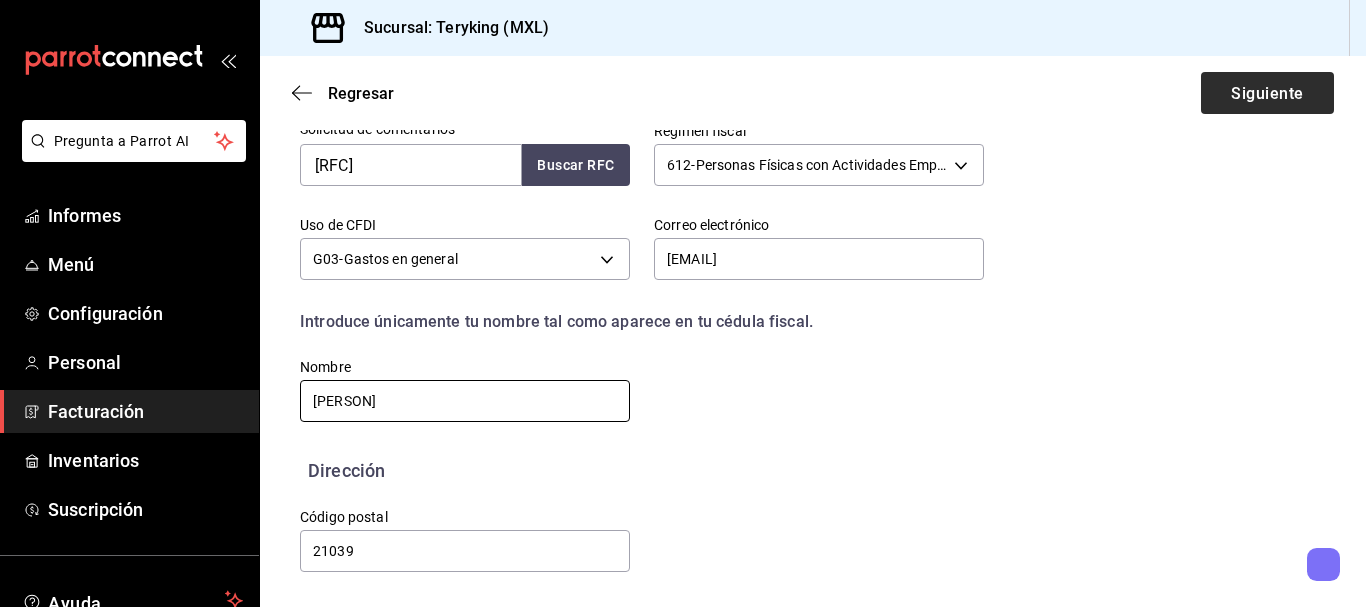 type on "[PERSON]" 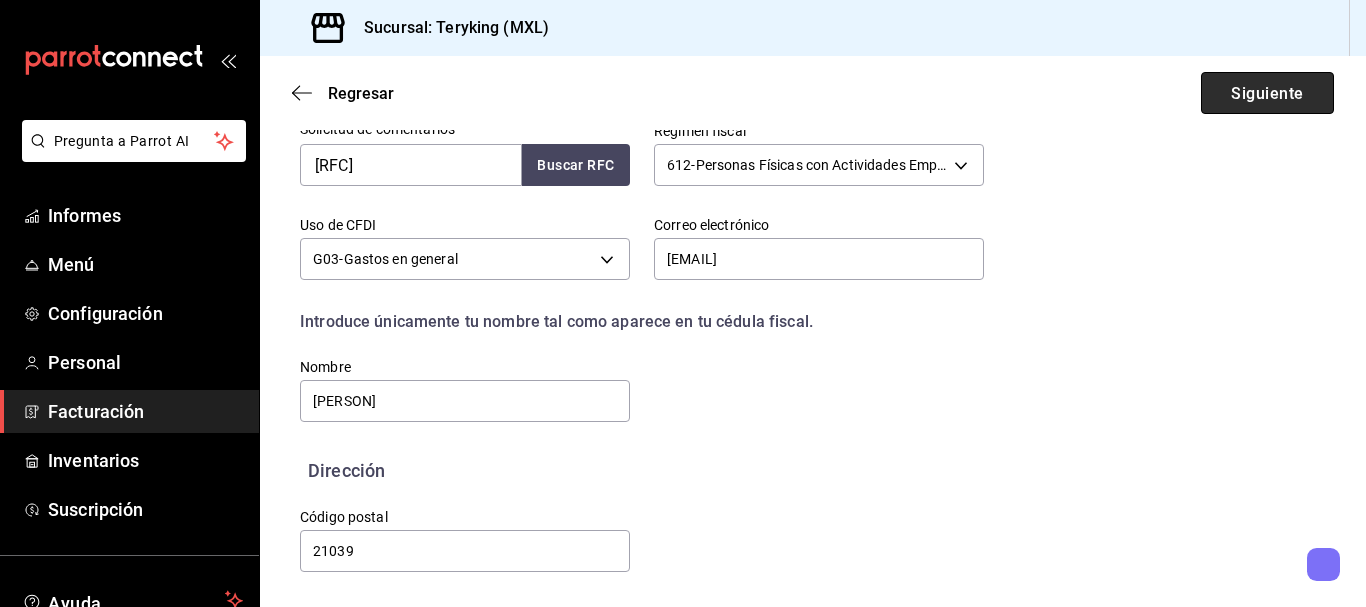 click on "Siguiente" at bounding box center (1267, 92) 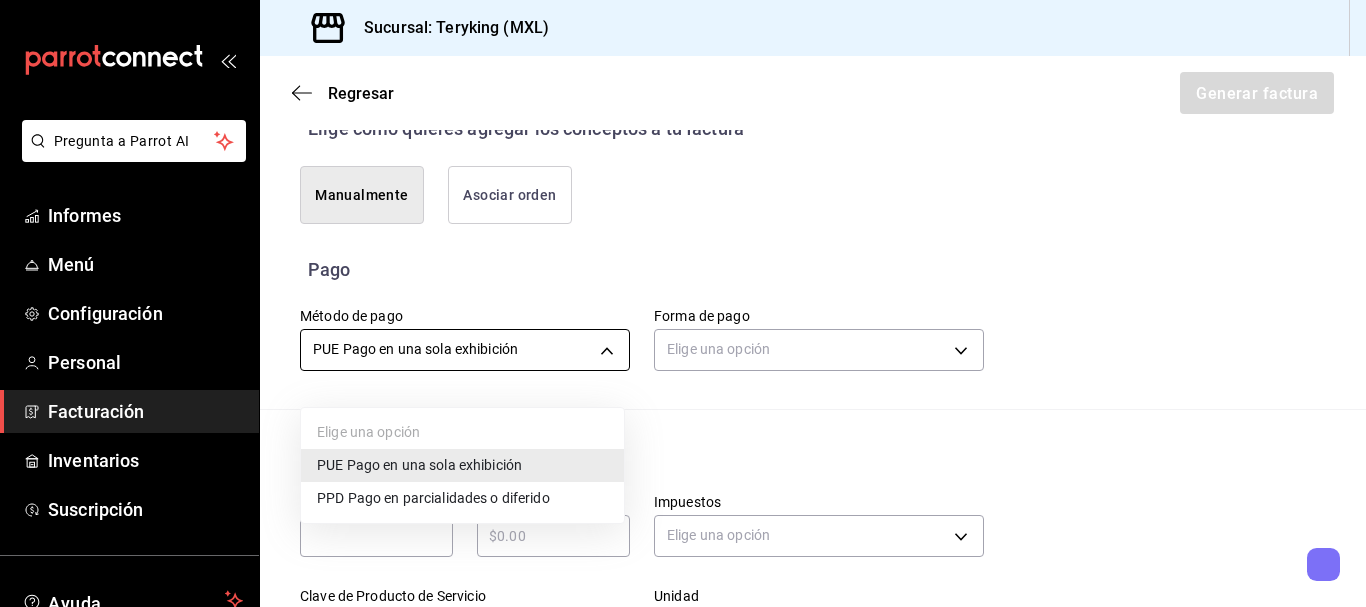 click on "Pregunta a Parrot AI Informes   Menú   Configuración   Personal   Facturación   Inventarios   Suscripción   Ayuda Recomendar loro   [PERSON]   Sugerir nueva función   Sucursal: Teryking (MXL) Regresar Generar factura Emisor Perfil fiscal [PERSON] Tipo de comprobante Ingreso Receptor Nombre / Razón social [PERSON] Receptor RFC [RFC] Régimen fiscal Personas Físicas con Actividades Empresariales y Profesionales Uso de CFDI G03: Gastos en general Correo electrónico [EMAIL] Elige cómo quieres agregar los conceptos a tu factura Manualmente Asociar orden Pago Método de pago PUE    Pago en una sola exhibición PUE Forma de pago Elige una opción Información de concepto Cantidad ​ Precio total ​ Impuestos Elige una opción Clave de Producto de Servicio 90101500 - Establecimientos para comer y beber ​ Unidad E48 - Unidad de Servicio ​ Descripción Agregar Total IVA $0.00 Total de IEPS $0.00 Total parcial $0.00 Total $0.00" at bounding box center (683, 303) 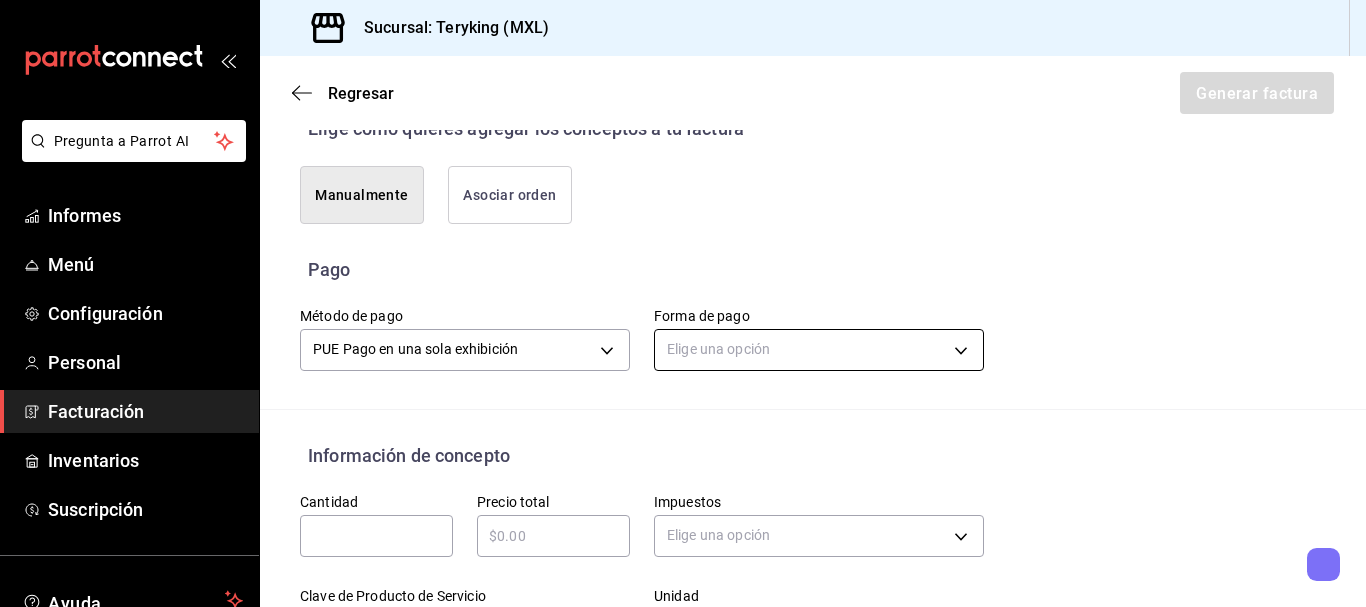 click on "Pregunta a Parrot AI Informes   Menú   Configuración   Personal   Facturación   Inventarios   Suscripción   Ayuda Recomendar loro   [PERSON]   Sugerir nueva función   Sucursal: Teryking (MXL) Regresar Generar factura Emisor Perfil fiscal [PERSON] Tipo de comprobante Ingreso Receptor Nombre / Razón social [PERSON] Receptor RFC [RFC] Régimen fiscal Personas Físicas con Actividades Empresariales y Profesionales Uso de CFDI G03: Gastos en general Correo electrónico [EMAIL] Elige cómo quieres agregar los conceptos a tu factura Manualmente Asociar orden Pago Método de pago PUE    Pago en una sola exhibición PUE Forma de pago Elige una opción Información de concepto Cantidad ​ Precio total ​ Impuestos Elige una opción Clave de Producto de Servicio 90101500 - Establecimientos para comer y beber ​ Unidad E48 - Unidad de Servicio ​ Descripción Agregar Total IVA $0.00 Total de IEPS $0.00 Total parcial $0.00 Total $0.00" at bounding box center [683, 303] 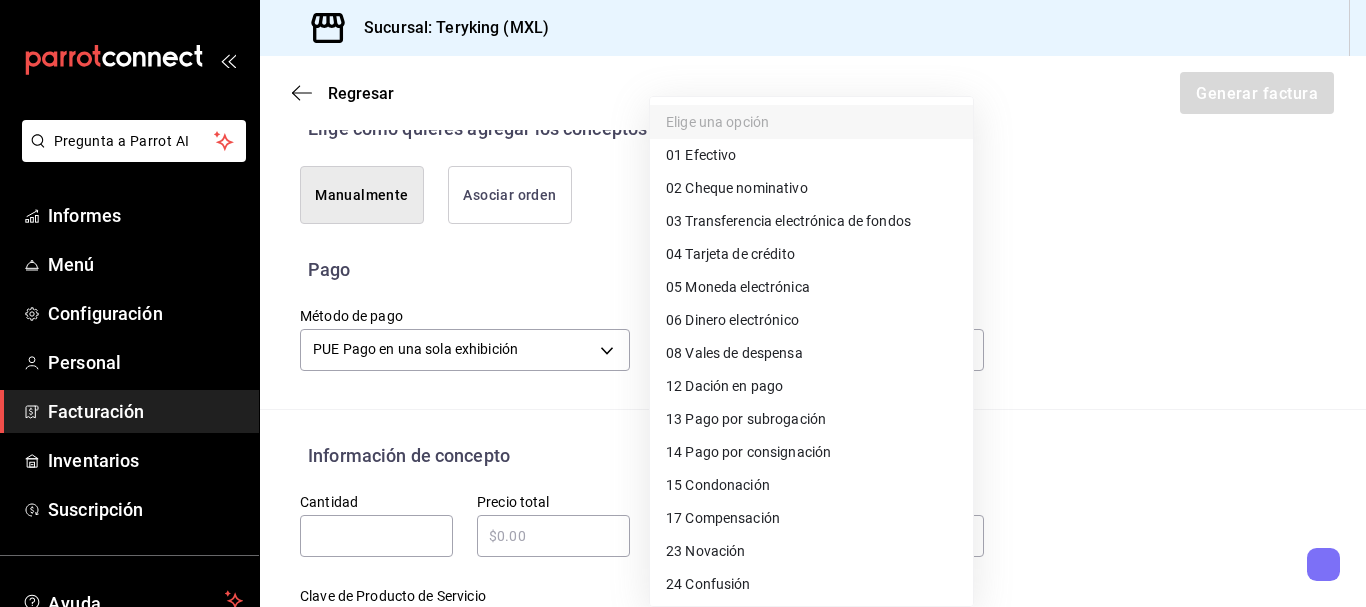 drag, startPoint x: 743, startPoint y: 222, endPoint x: 779, endPoint y: 293, distance: 79.60528 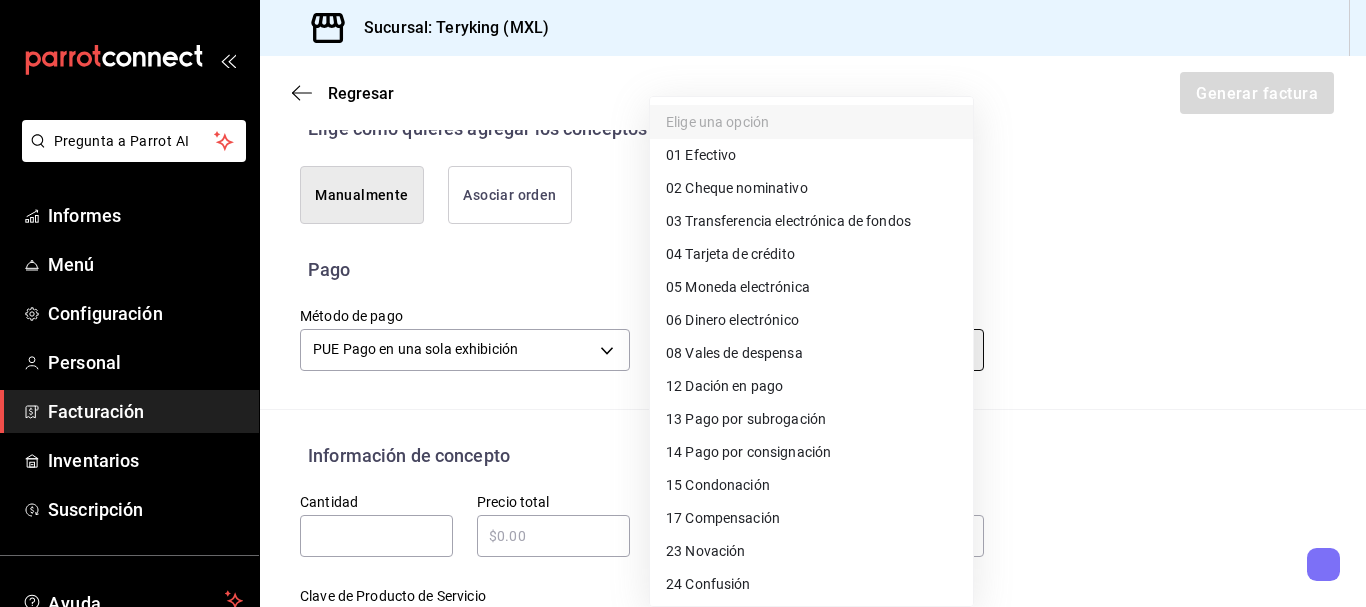 type on "03" 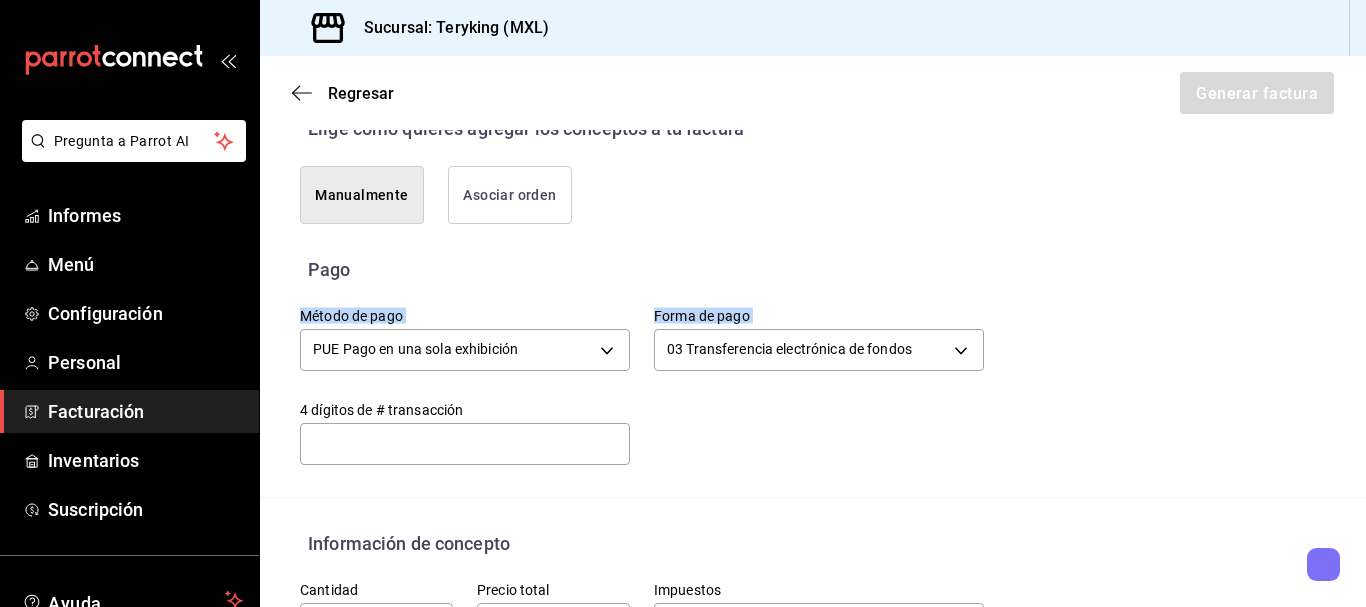drag, startPoint x: 1348, startPoint y: 278, endPoint x: 954, endPoint y: 407, distance: 414.5805 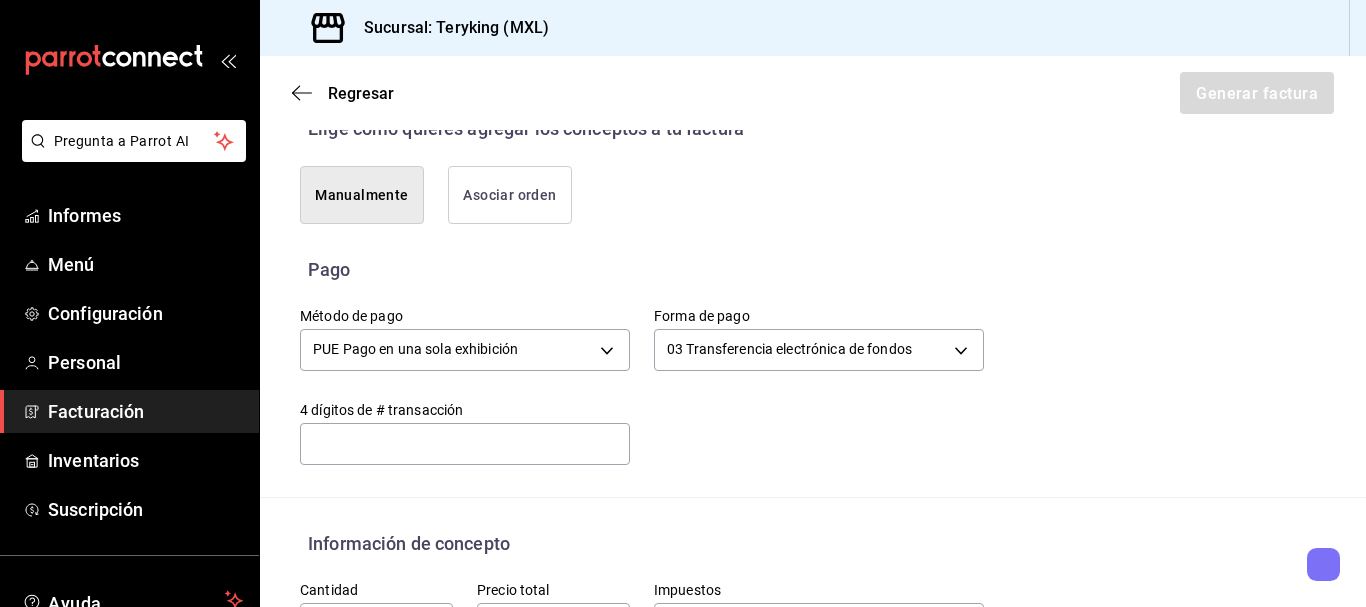 click at bounding box center [465, 443] 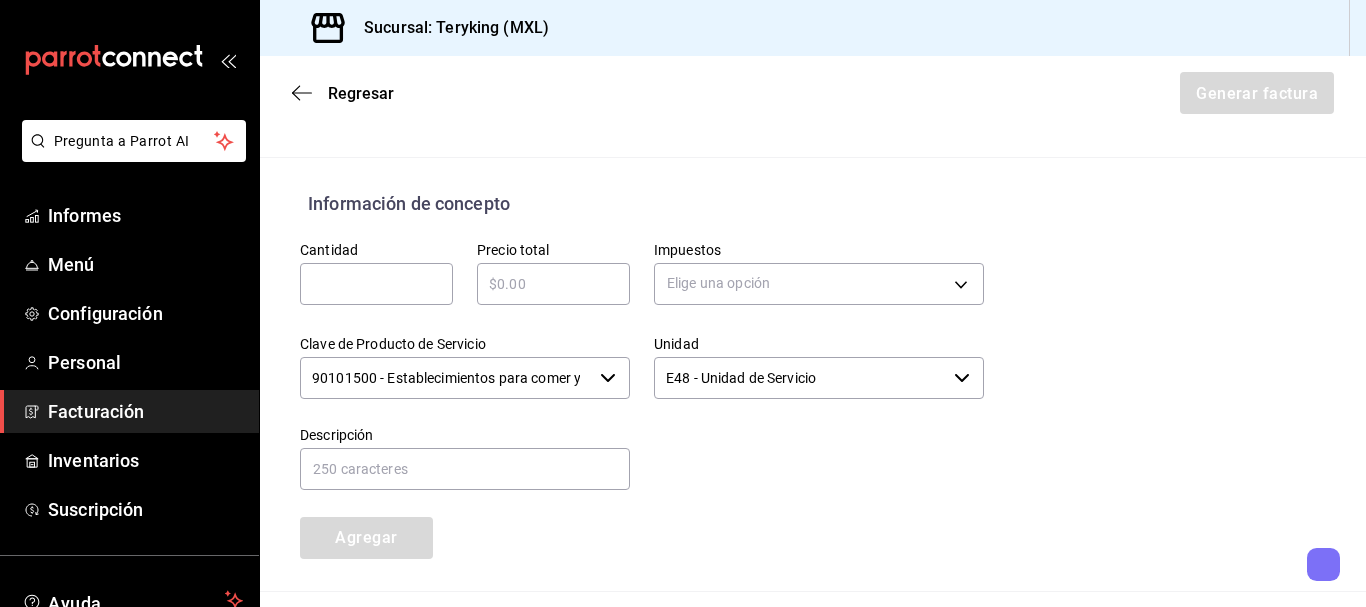 scroll, scrollTop: 841, scrollLeft: 0, axis: vertical 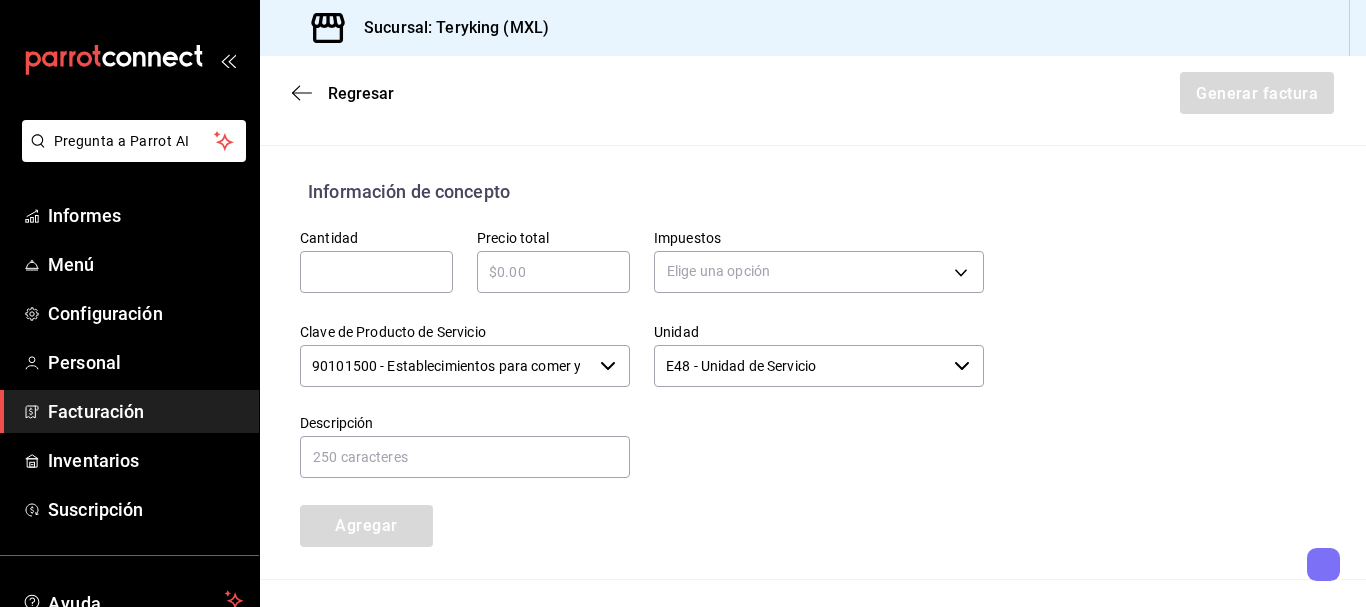type on "6615" 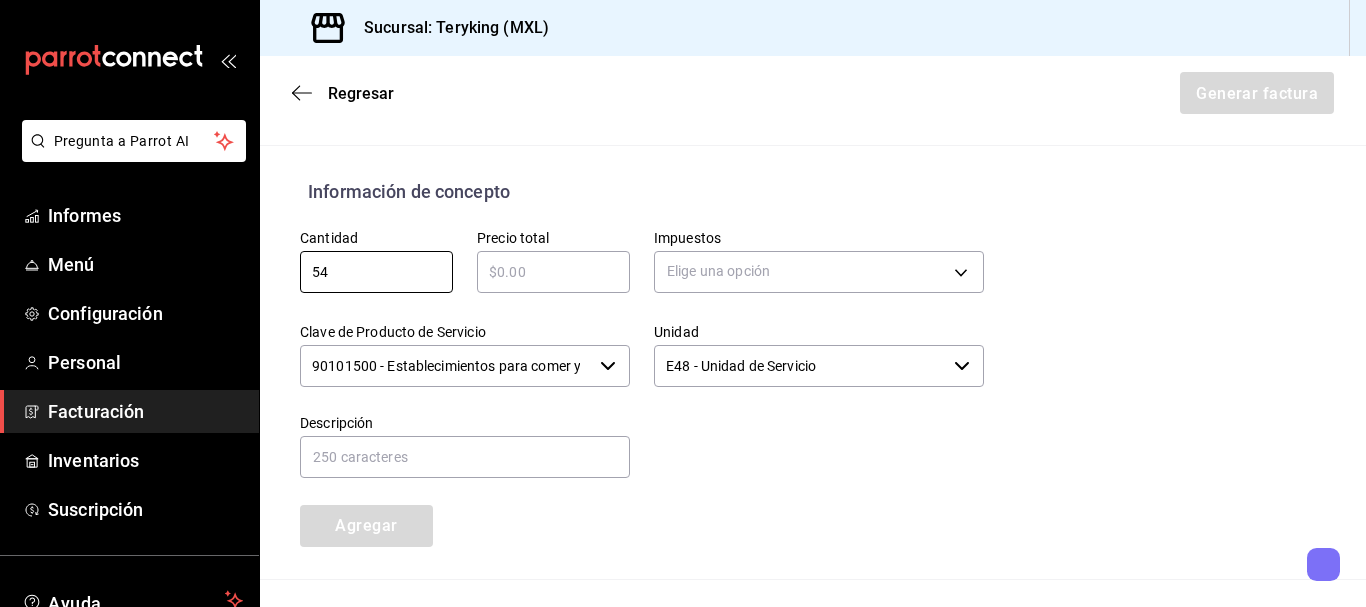 type on "5" 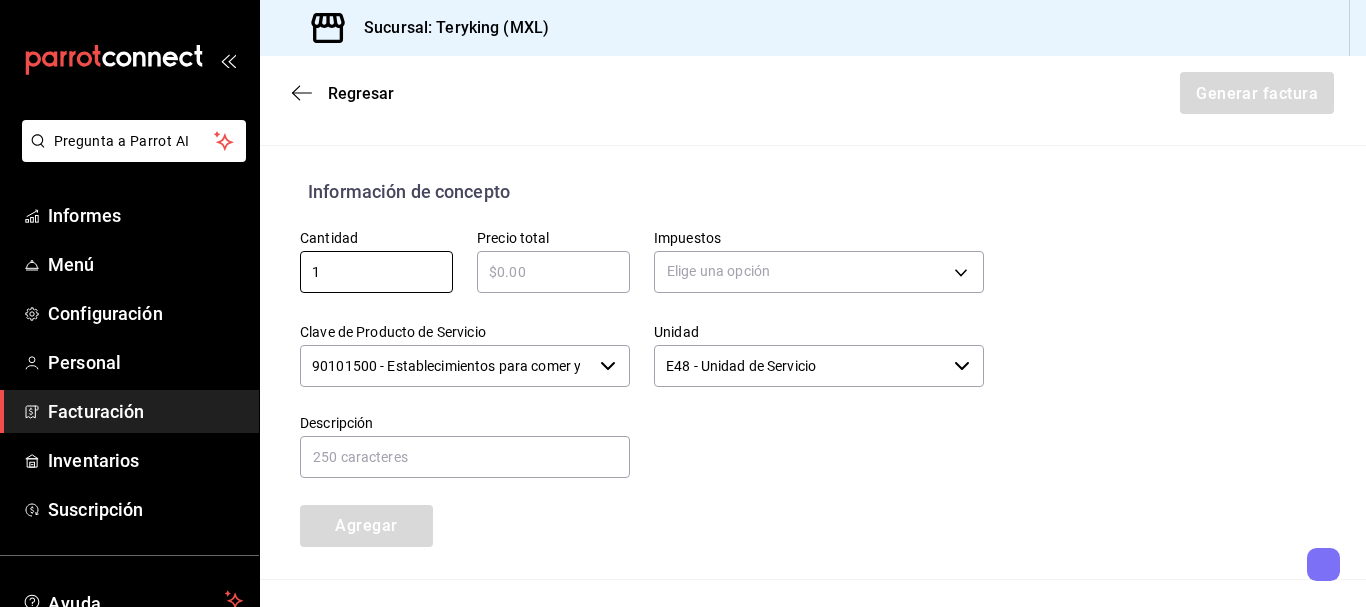 type on "1" 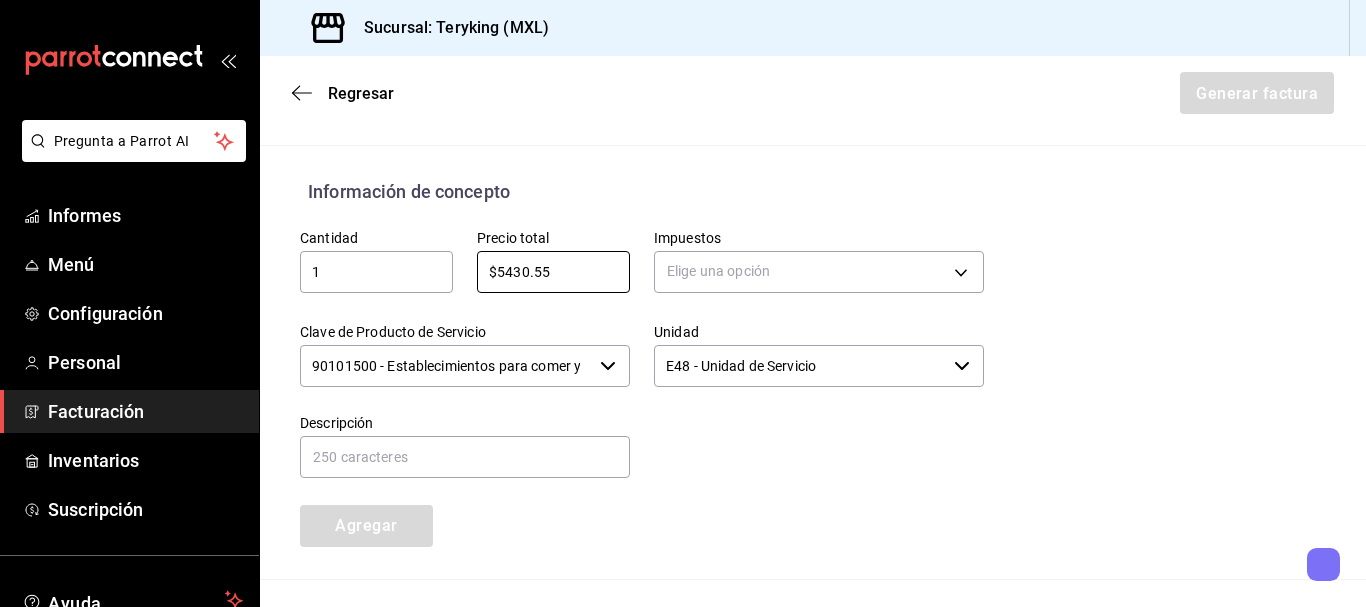 type on "$5430.55" 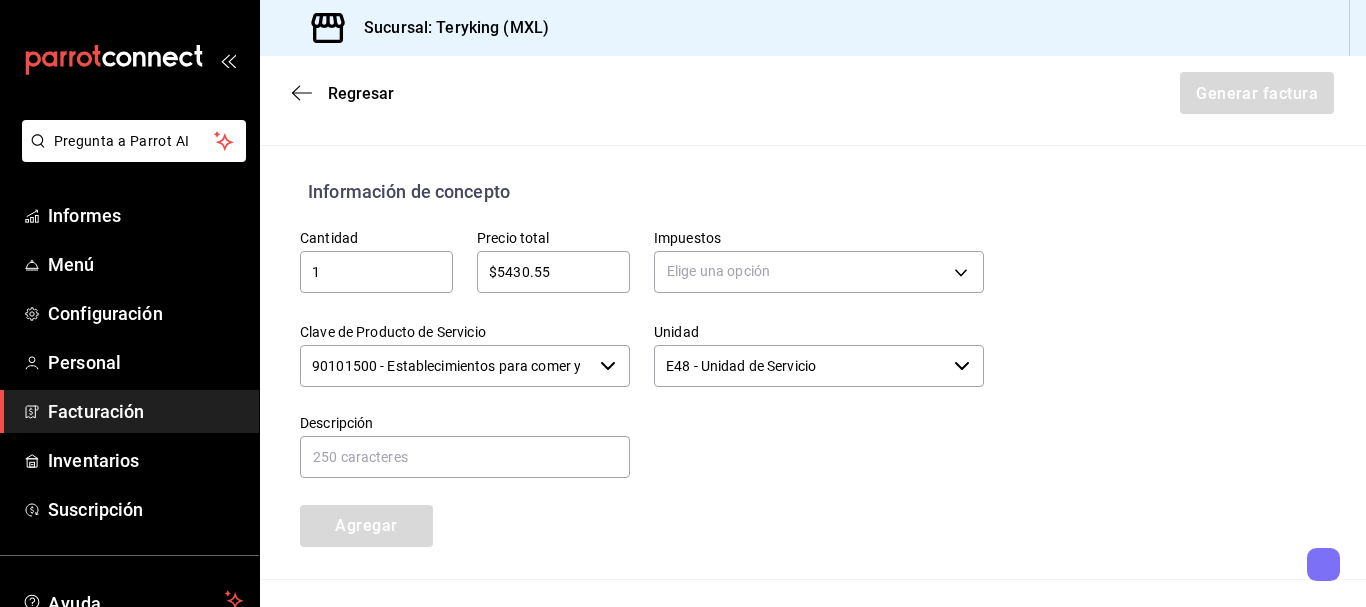 click on "90101500 - Establecimientos para comer y beber" at bounding box center (446, 366) 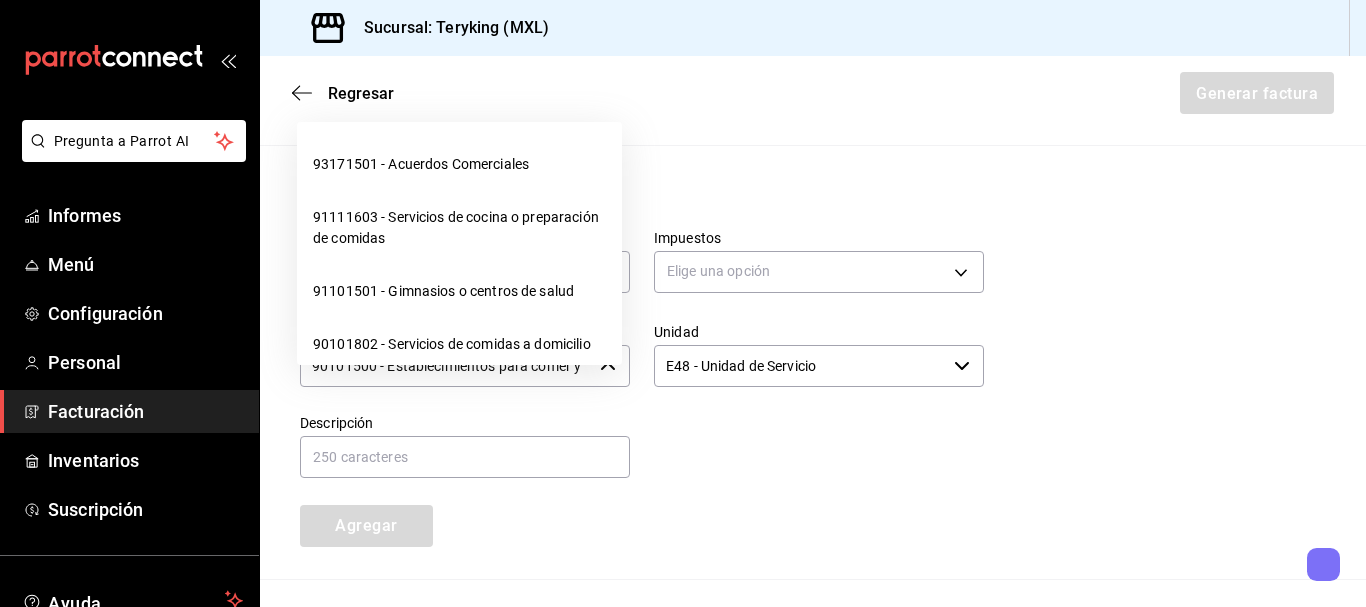 click on "90101500 - Establecimientos para comer y beber" at bounding box center (446, 366) 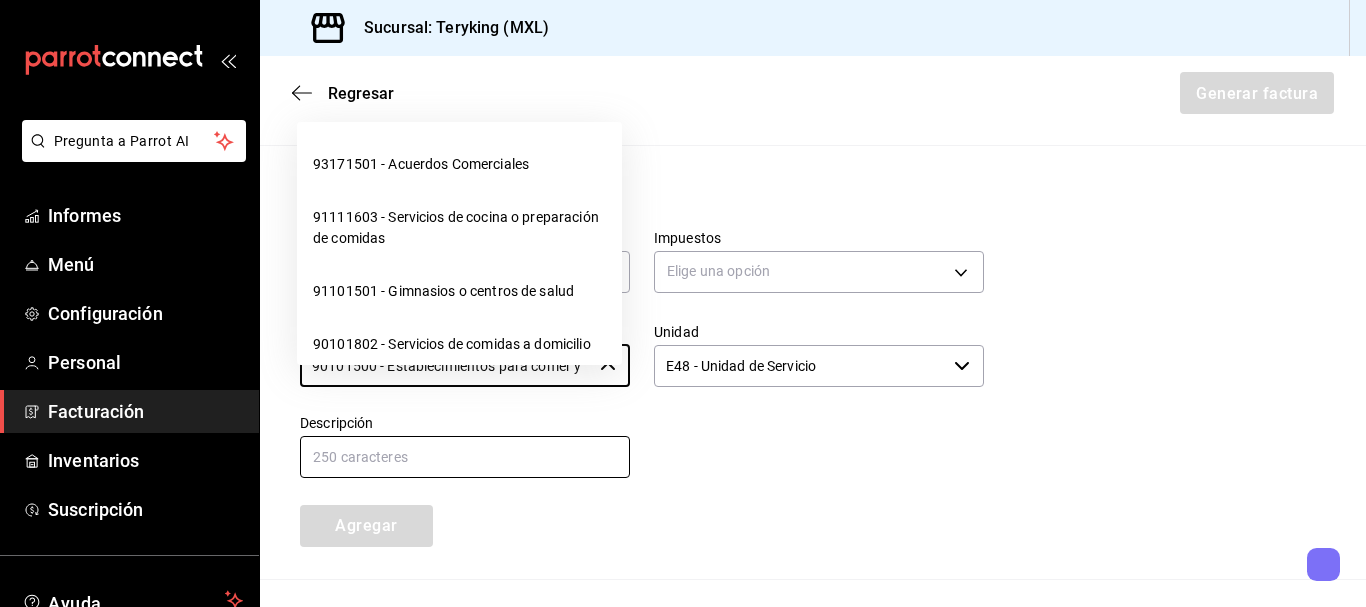 click at bounding box center (465, 457) 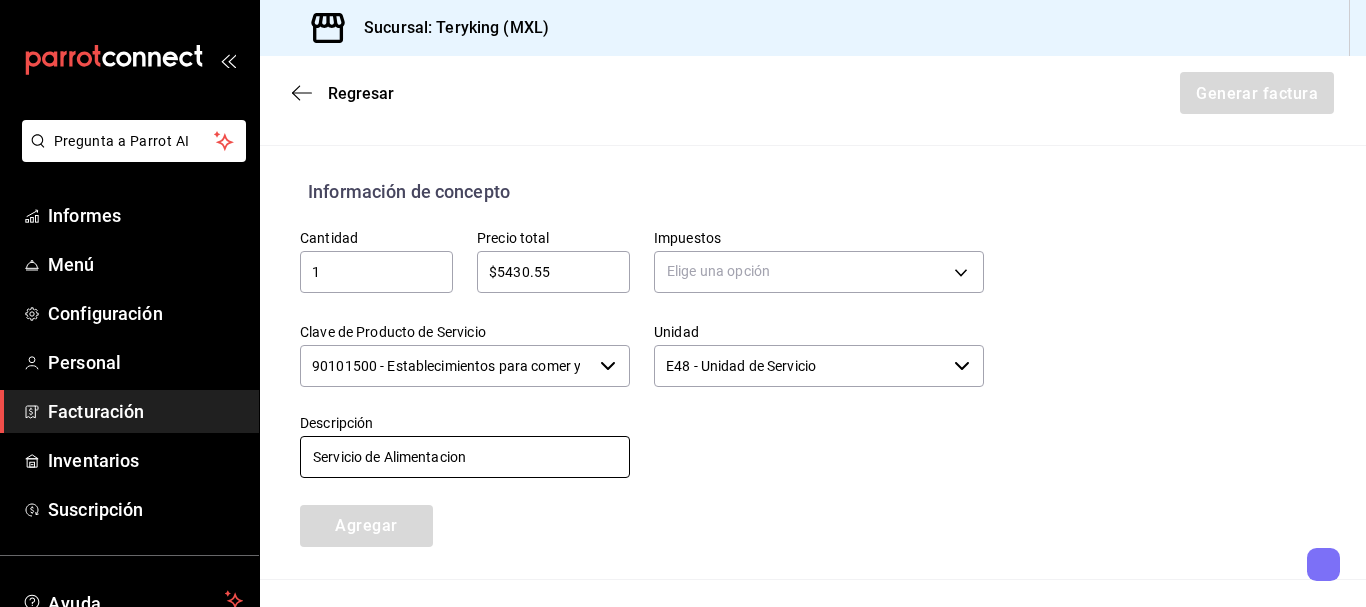type on "Servicio de Alimentacion" 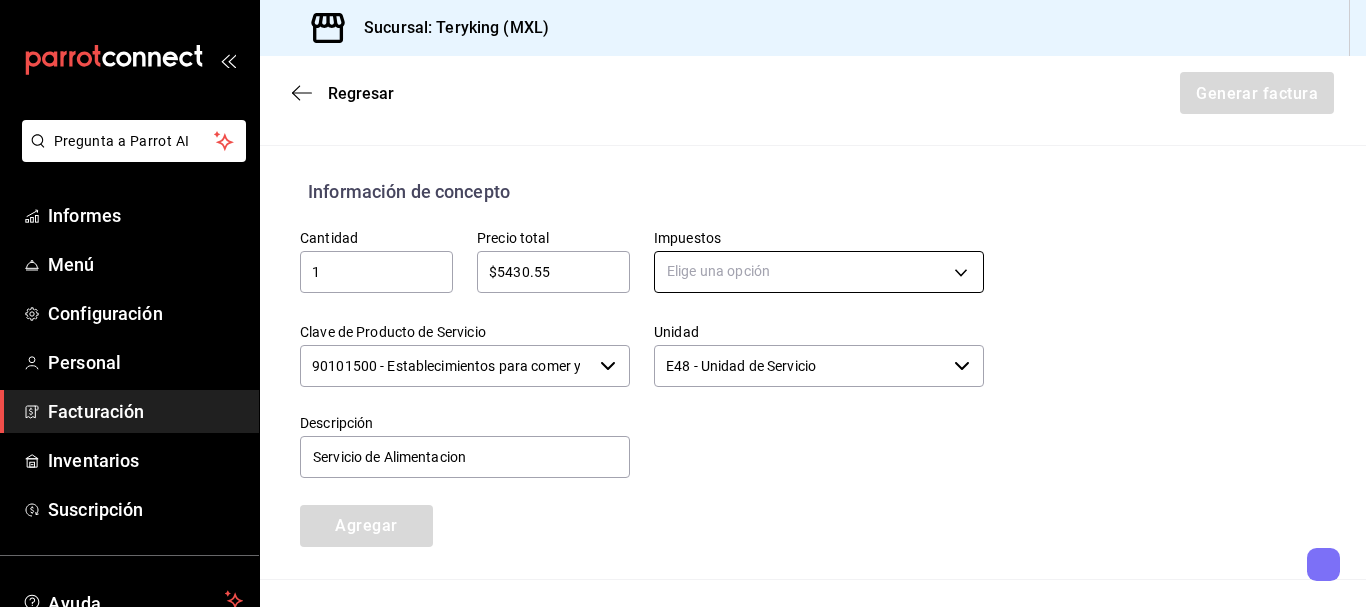 click on "Pregunta a Parrot AI Informes   Menú   Configuración   Personal   Facturación   Inventarios   Suscripción   Ayuda Recomendar loro   [PERSON]   Sugerir nueva función   Sucursal: Teryking (MXL) Regresar Generar factura Emisor Perfil fiscal [PERSON] Tipo de comprobante Ingreso Receptor Nombre / Razón social [PERSON] Receptor RFC [RFC] Régimen fiscal Personas Físicas con Actividades Empresariales y Profesionales Uso de CFDI G03: Gastos en general Correo electrónico [EMAIL] Elige cómo quieres agregar los conceptos a tu factura Manualmente Asociar orden Pago Método de pago PUE    Pago en una sola exhibición PUE Forma de pago 03    Transferencia electrónica de fondos 03 4 dígitos de # transacción 6615 4 dígitos de # transacción Información de concepto Cantidad 1 ​ Precio total $5430.55 ​ Impuestos Elige una opción Clave de Producto de Servicio 90101500 - Establecimientos para comer y beber ​ Unidad ​ Descripción" at bounding box center (683, 303) 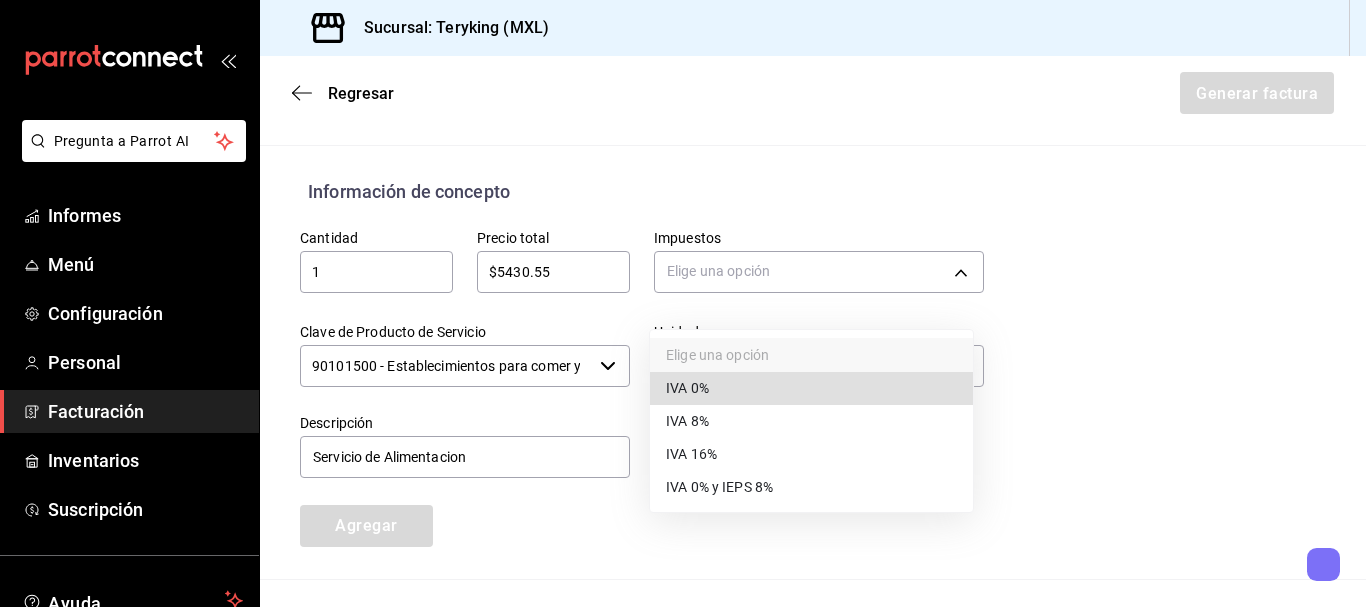 click on "IVA 8%" at bounding box center [811, 421] 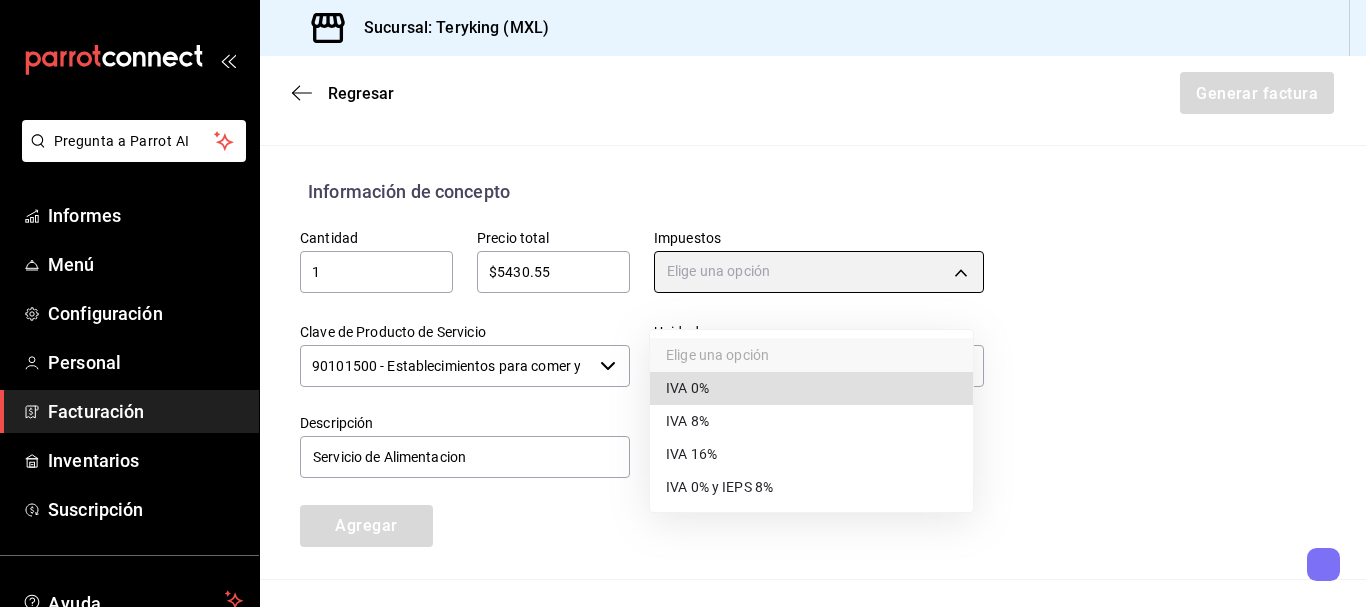 type on "IVA_8" 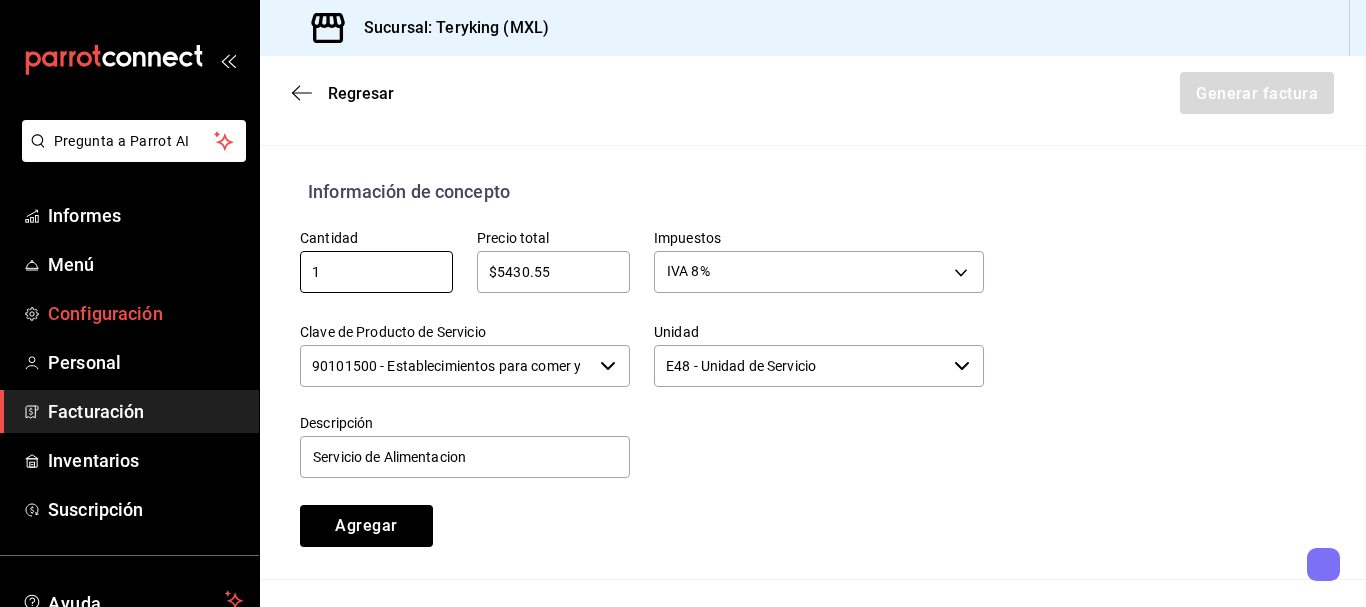 drag, startPoint x: 363, startPoint y: 287, endPoint x: 187, endPoint y: 294, distance: 176.13914 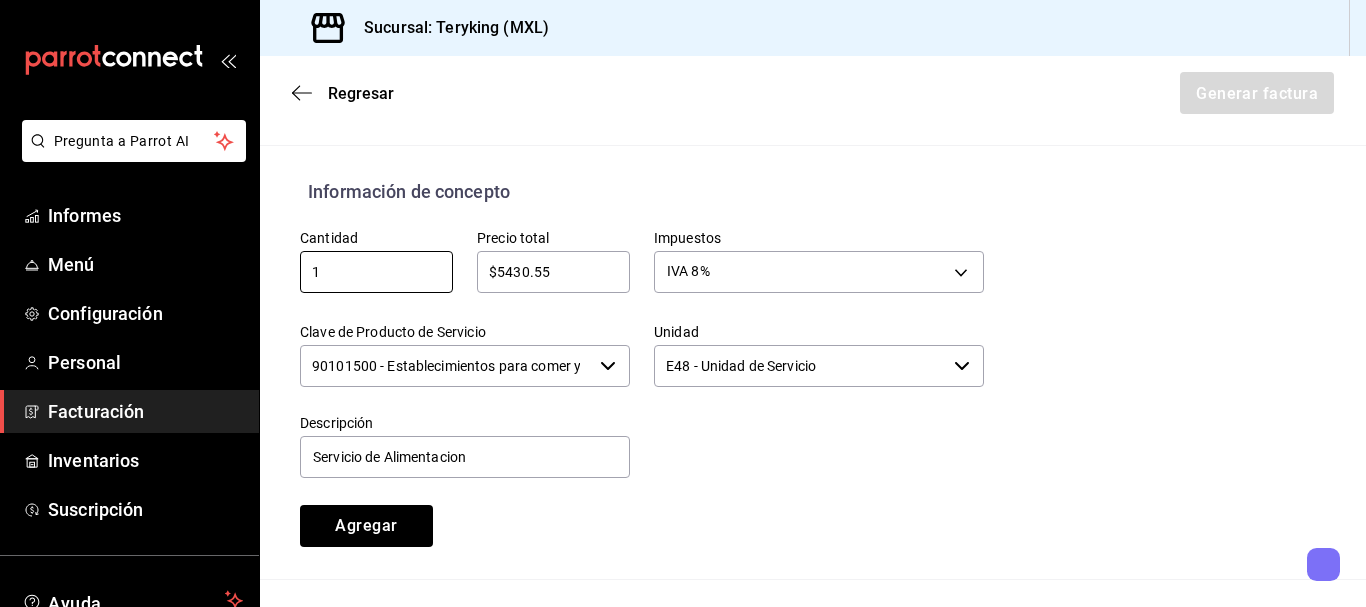 drag, startPoint x: 910, startPoint y: 496, endPoint x: 865, endPoint y: 503, distance: 45.54119 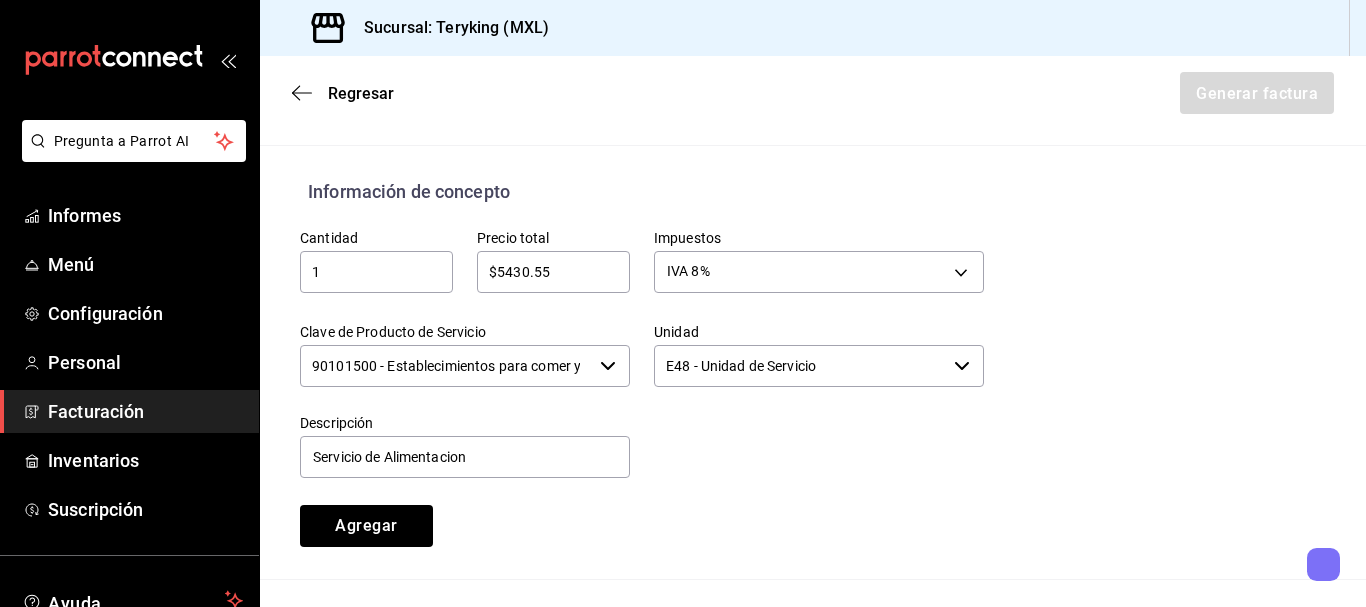 scroll, scrollTop: 1070, scrollLeft: 0, axis: vertical 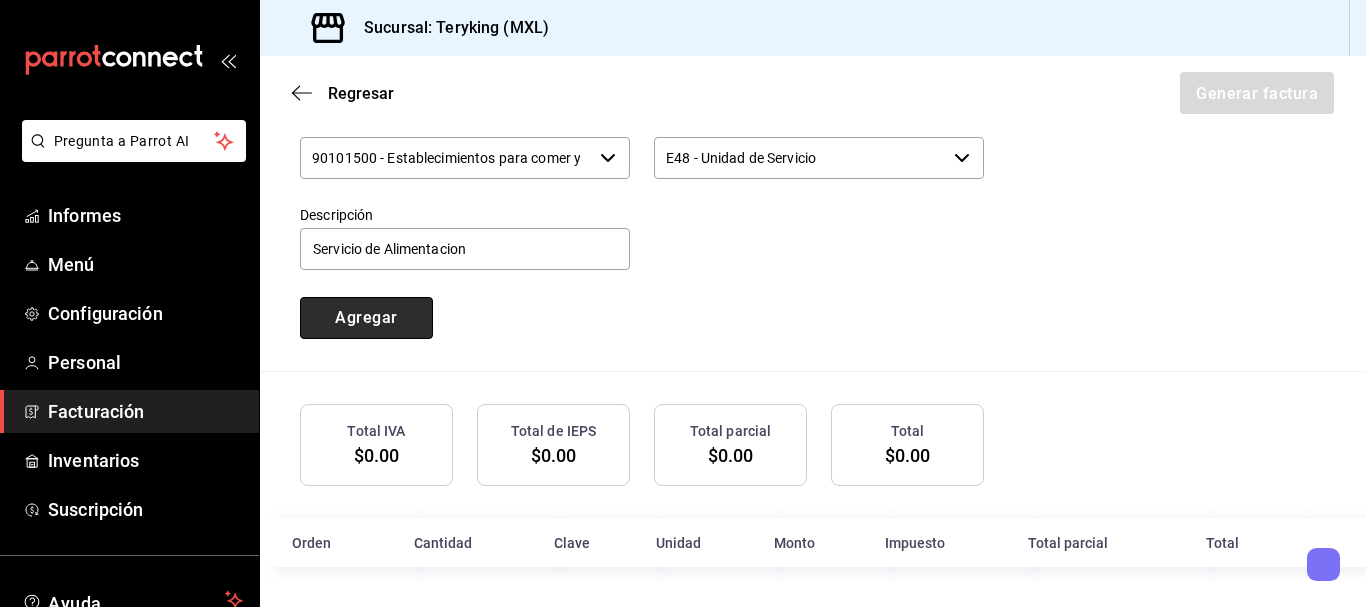 click on "Agregar" at bounding box center [366, 317] 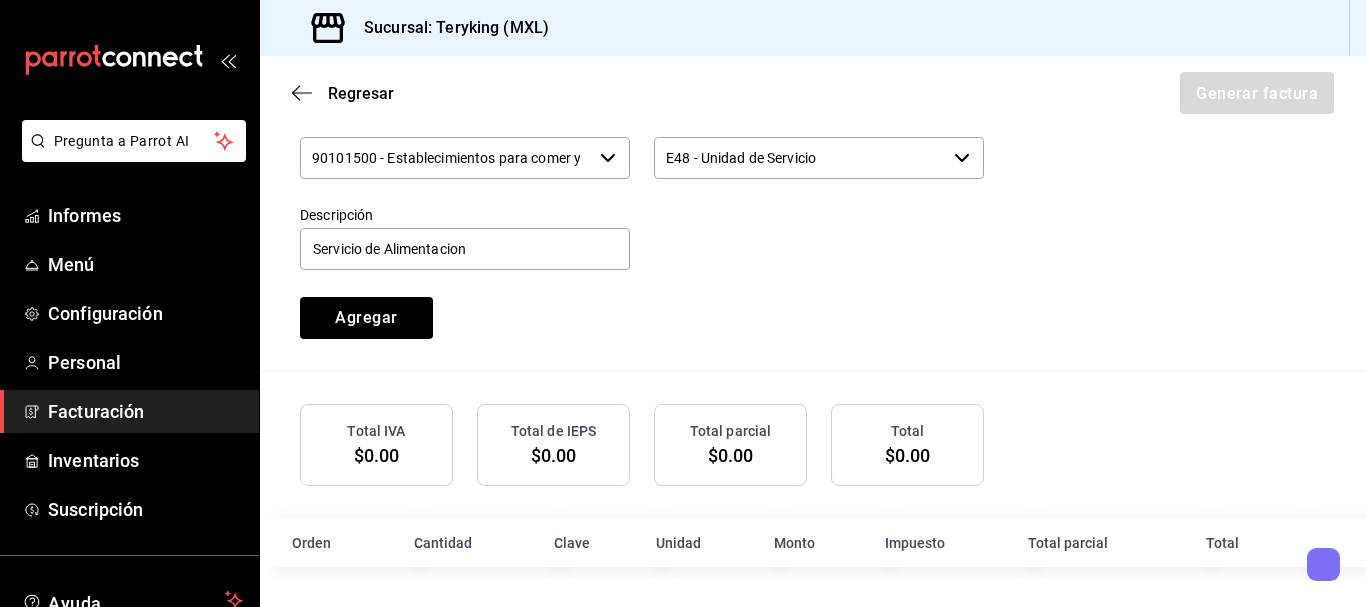 type 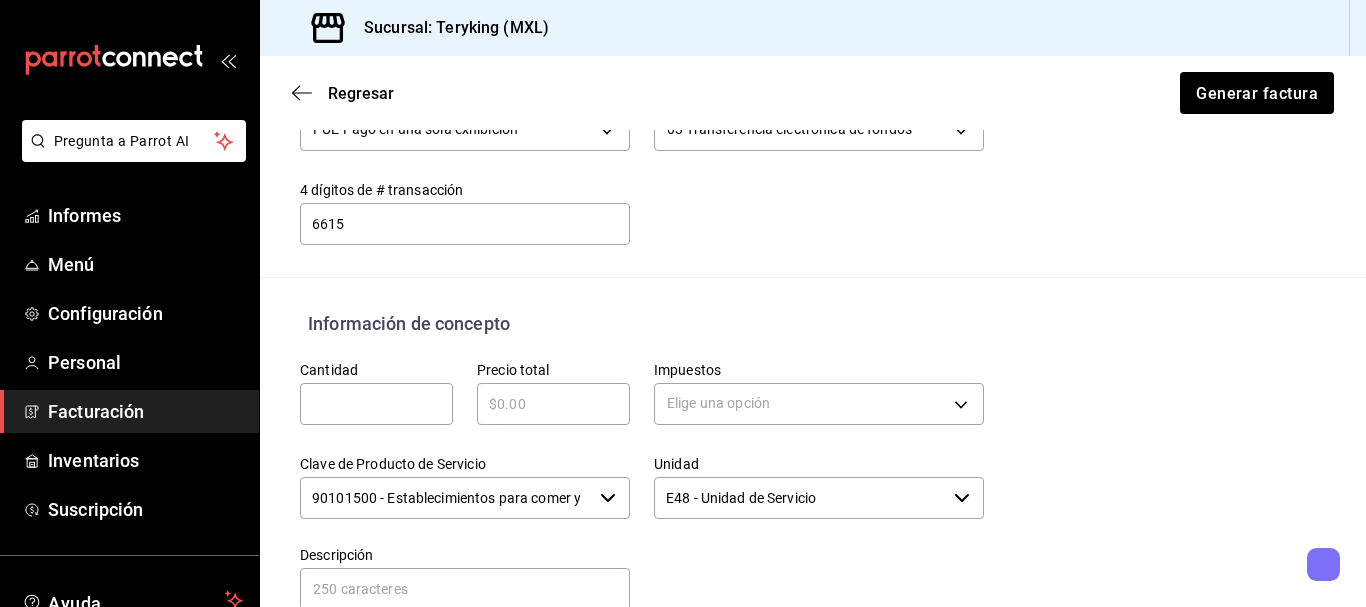 scroll, scrollTop: 700, scrollLeft: 0, axis: vertical 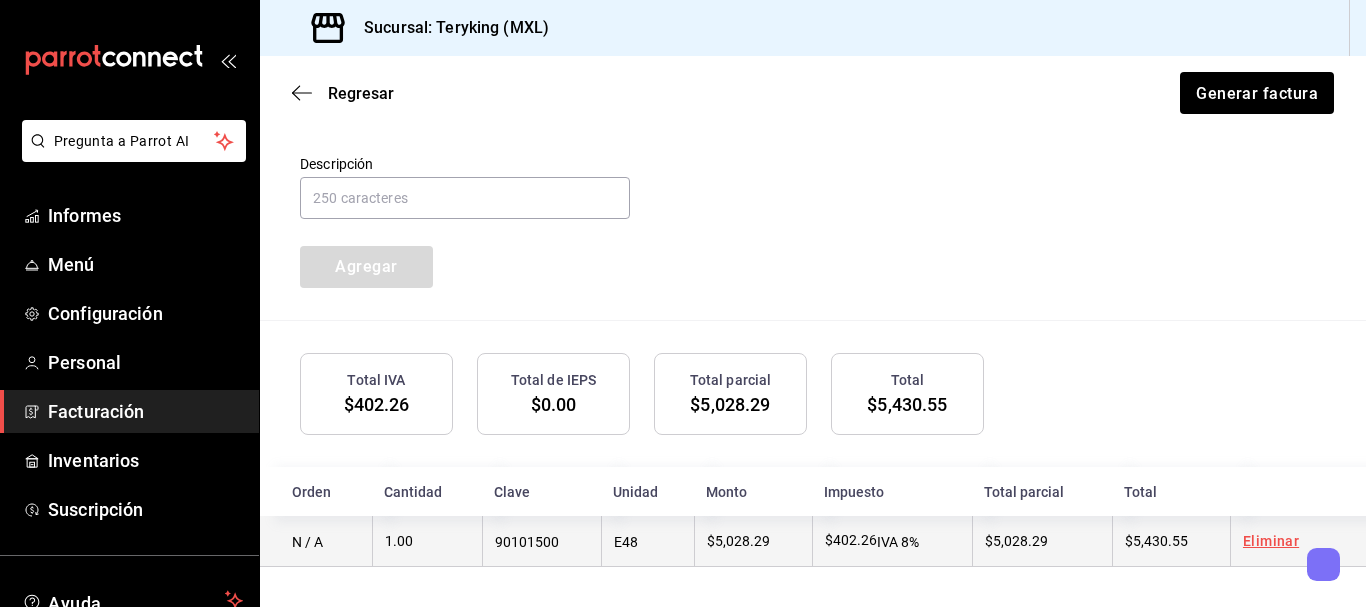 click on "Eliminar" at bounding box center (1271, 541) 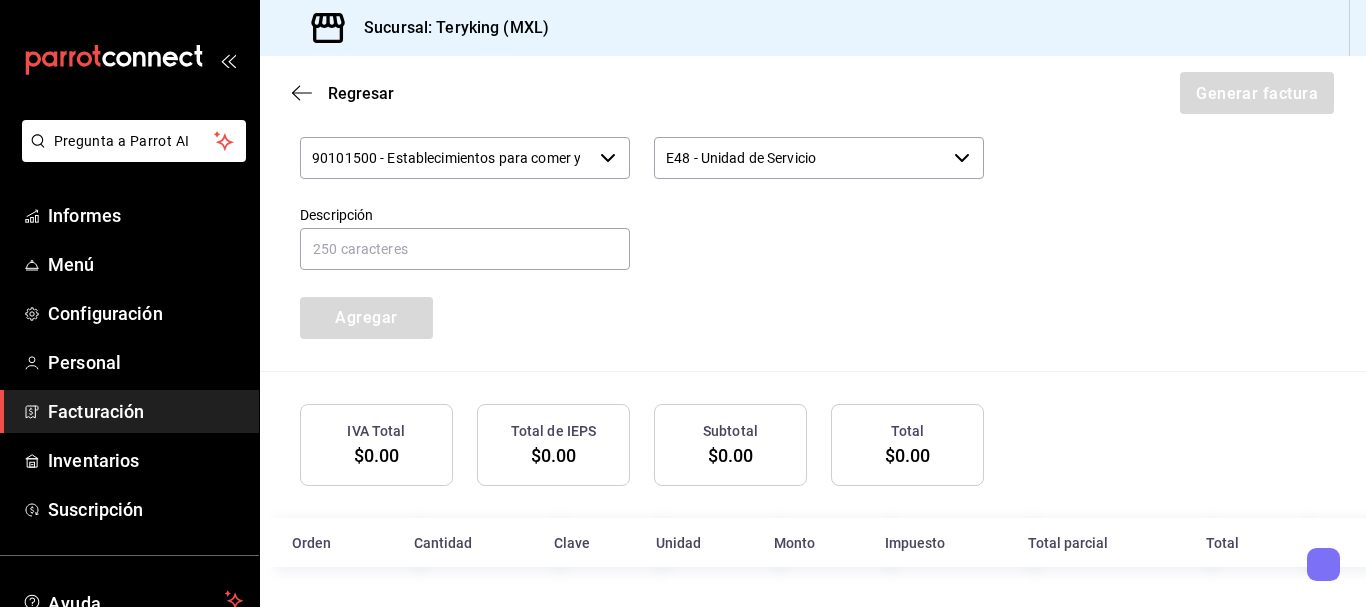 scroll, scrollTop: 1070, scrollLeft: 0, axis: vertical 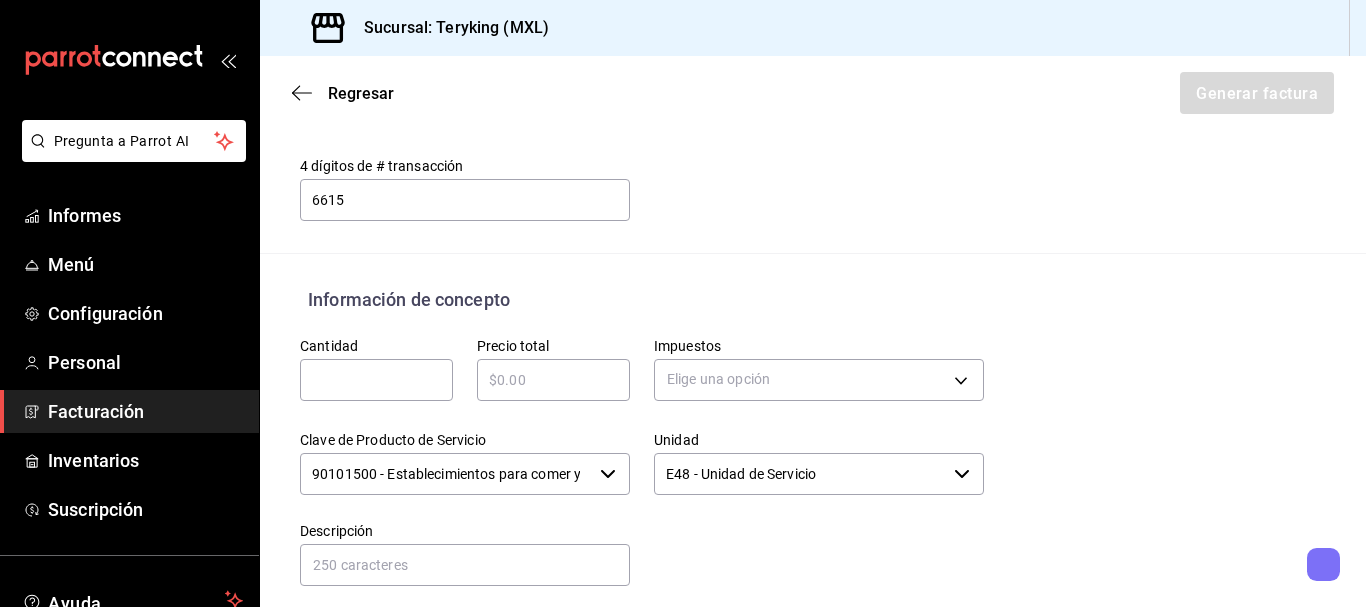 click at bounding box center (553, 380) 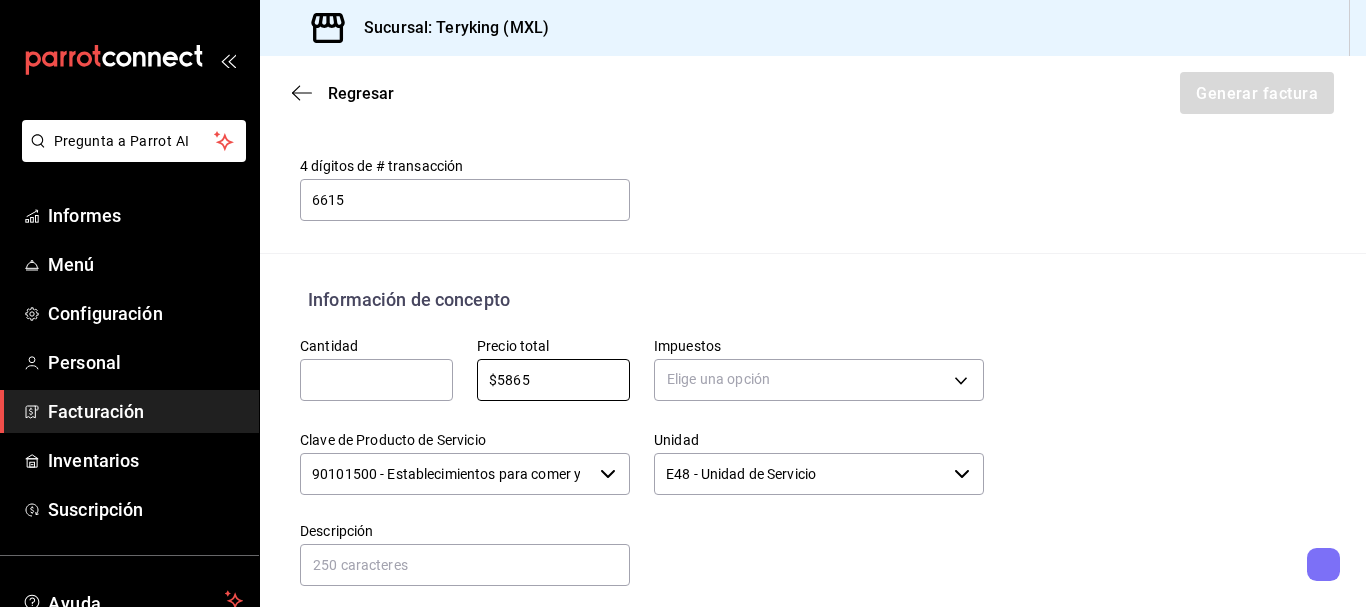 type on "$5865" 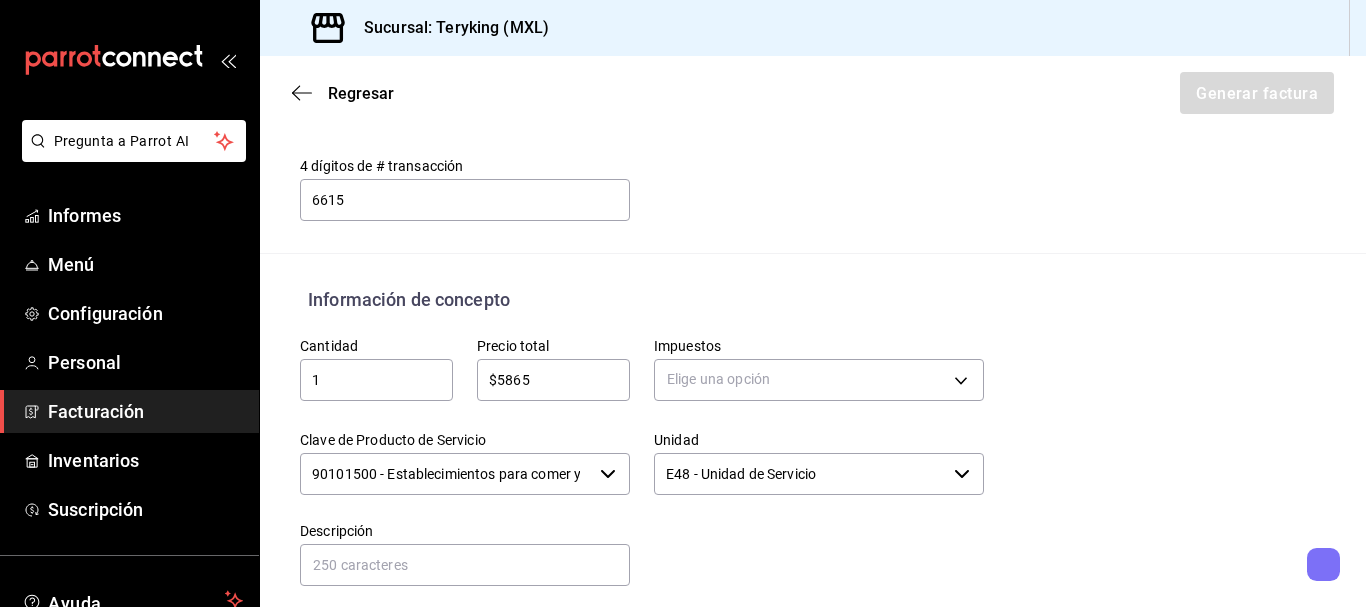 type on "1" 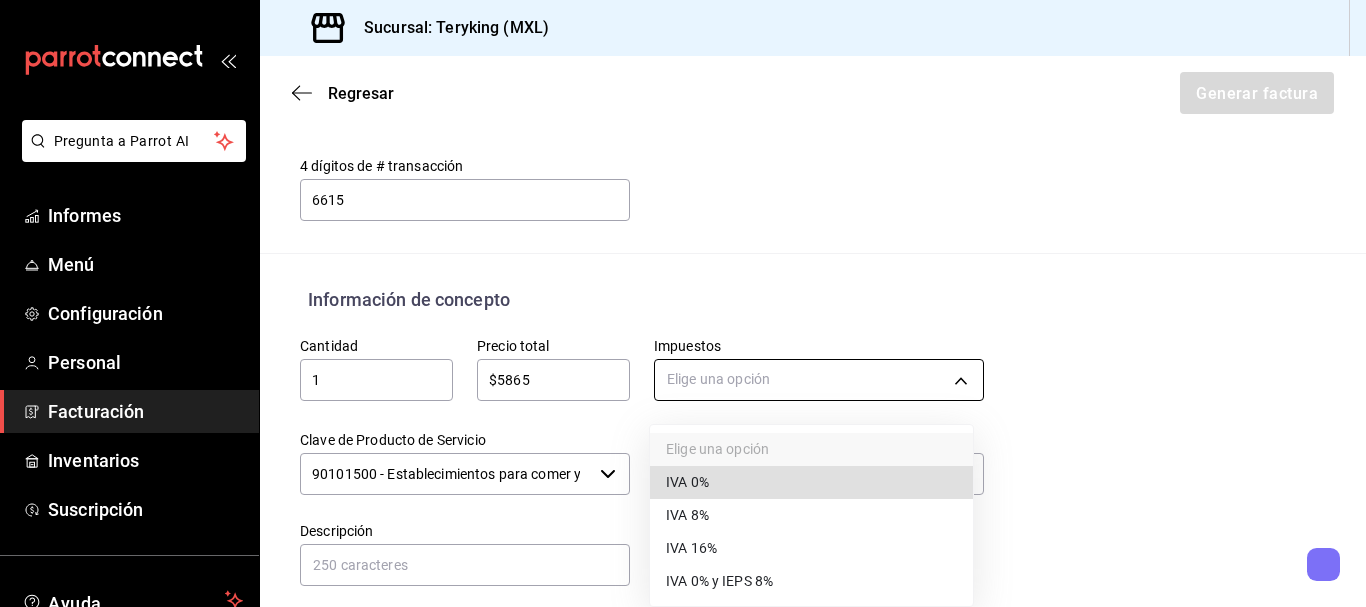 click on "Pregunta a Parrot AI Informes   Menú   Configuración   Personal   Facturación   Inventarios   Suscripción   Ayuda Recomendar loro   [PERSON]   Sugerir nueva función   Sucursal: Teryking (MXL) Regresar Generar factura Emisor Perfil fiscal [PERSON] Tipo de comprobante Ingreso Receptor Nombre / Razón social [PERSON] Receptor RFC [RFC] Régimen fiscal Personas Físicas con Actividades Empresariales y Profesionales Uso de CFDI G03: Gastos en general Correo electrónico [EMAIL] Elige cómo quieres agregar los conceptos a tu factura Manualmente Asociar orden Pago Método de pago PUE    Pago en una sola exhibición PUE Forma de pago 03    Transferencia electrónica de fondos 03 4 dígitos de # transacción 6615 4 dígitos de # transacción Información de concepto Cantidad 1 ​ Precio total $5865 ​ Impuestos Elige una opción Clave de Producto de Servicio 90101500 - Establecimientos para comer y beber ​ Unidad ​ Descripción" at bounding box center (683, 303) 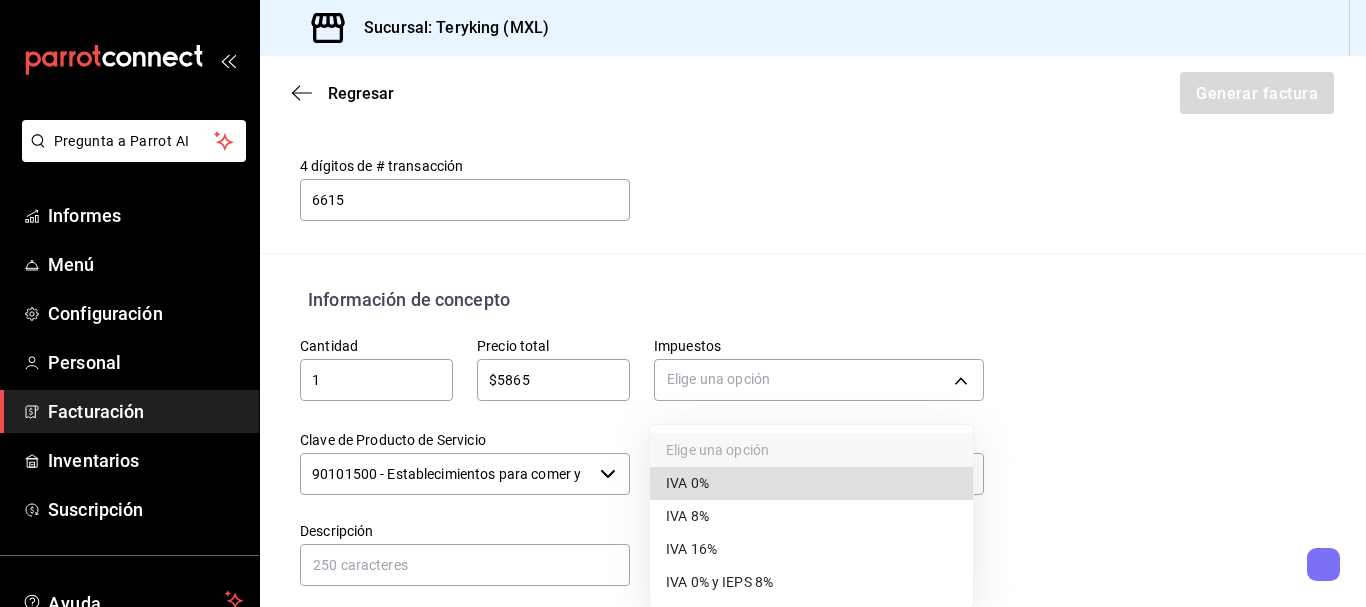 click on "IVA 8%" at bounding box center [811, 516] 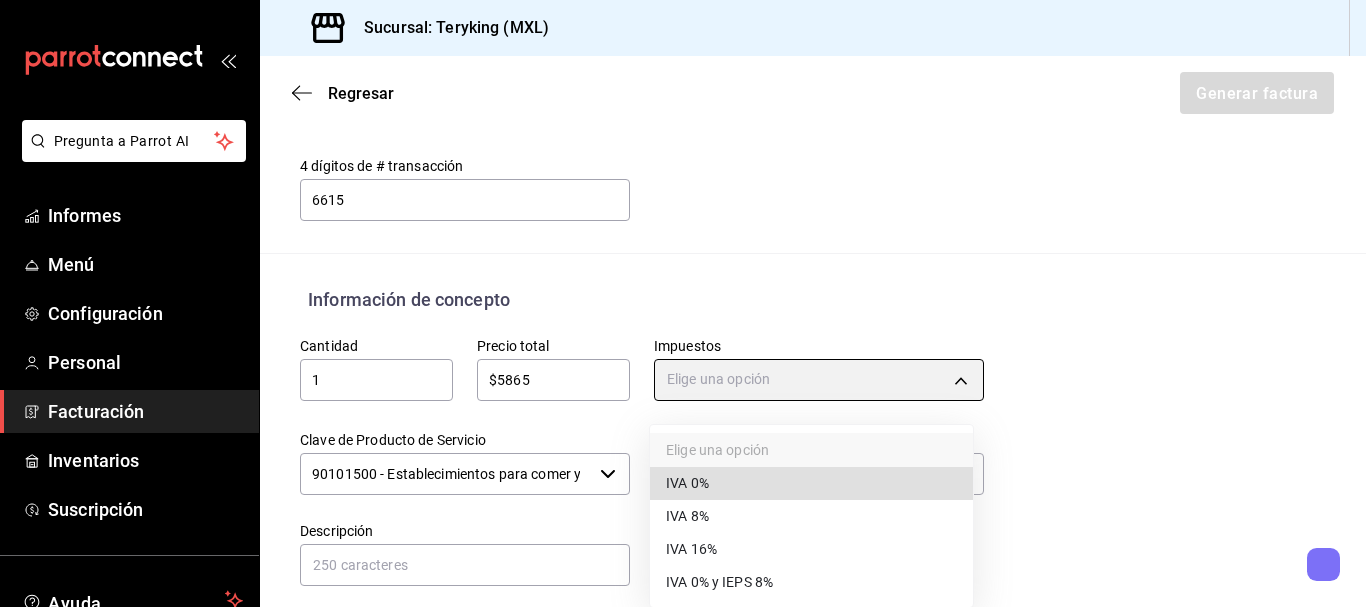type on "IVA_8" 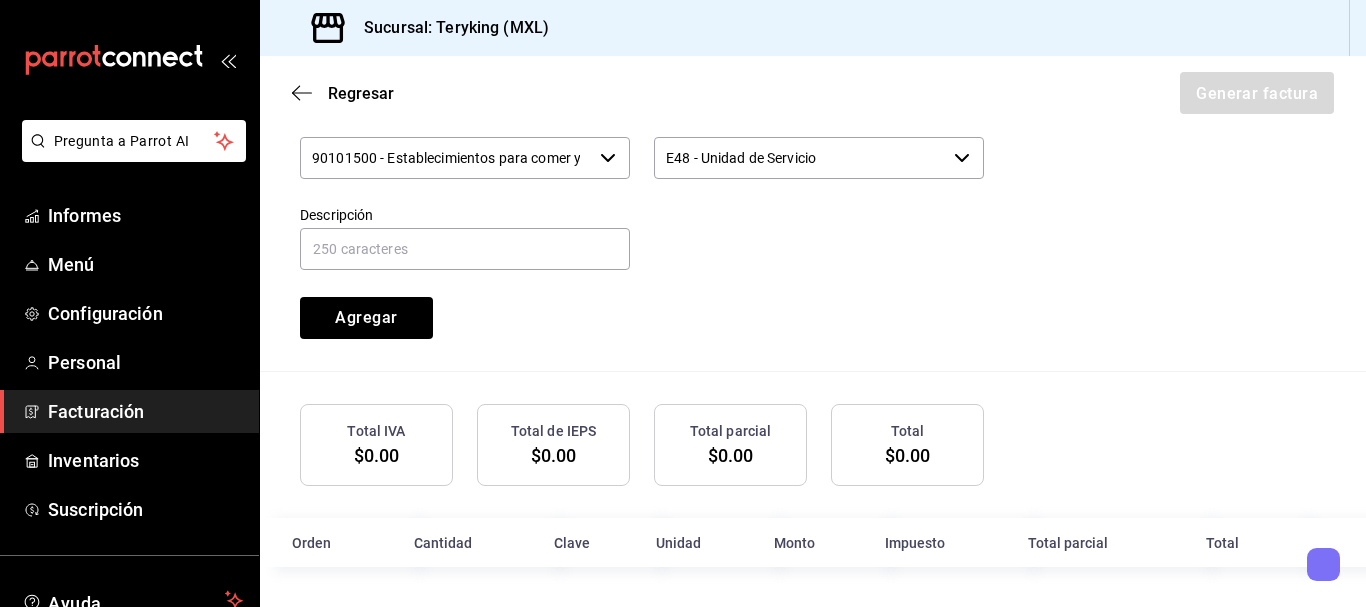 scroll, scrollTop: 1032, scrollLeft: 0, axis: vertical 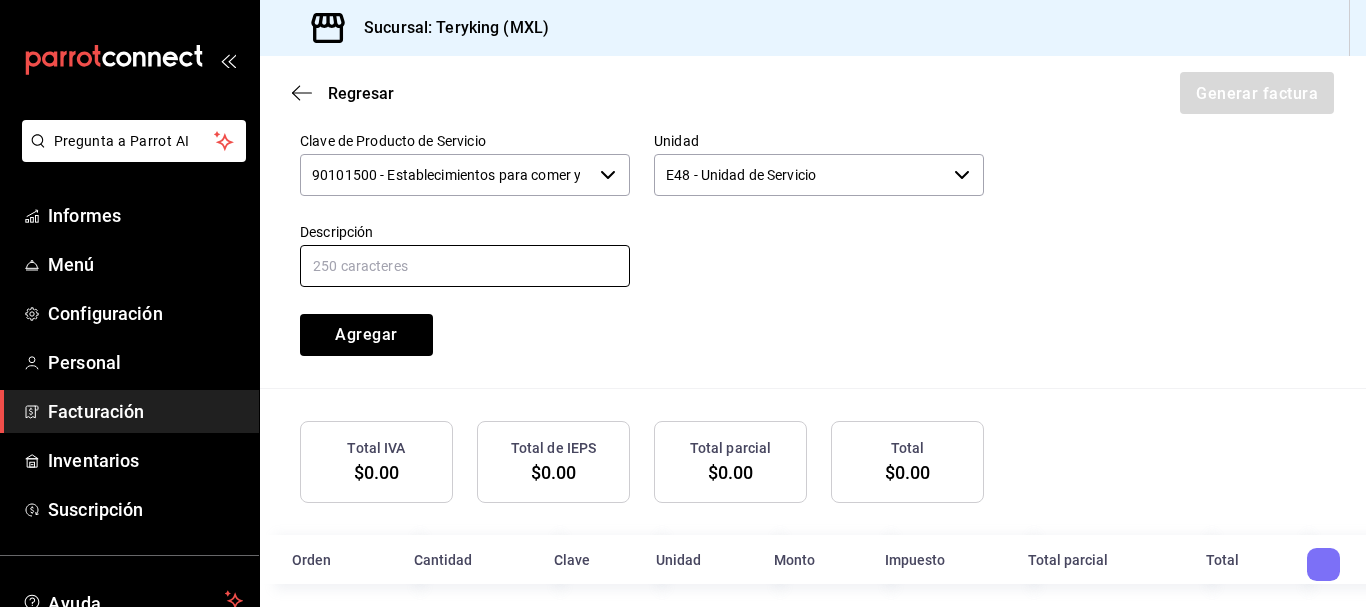 click at bounding box center [465, 266] 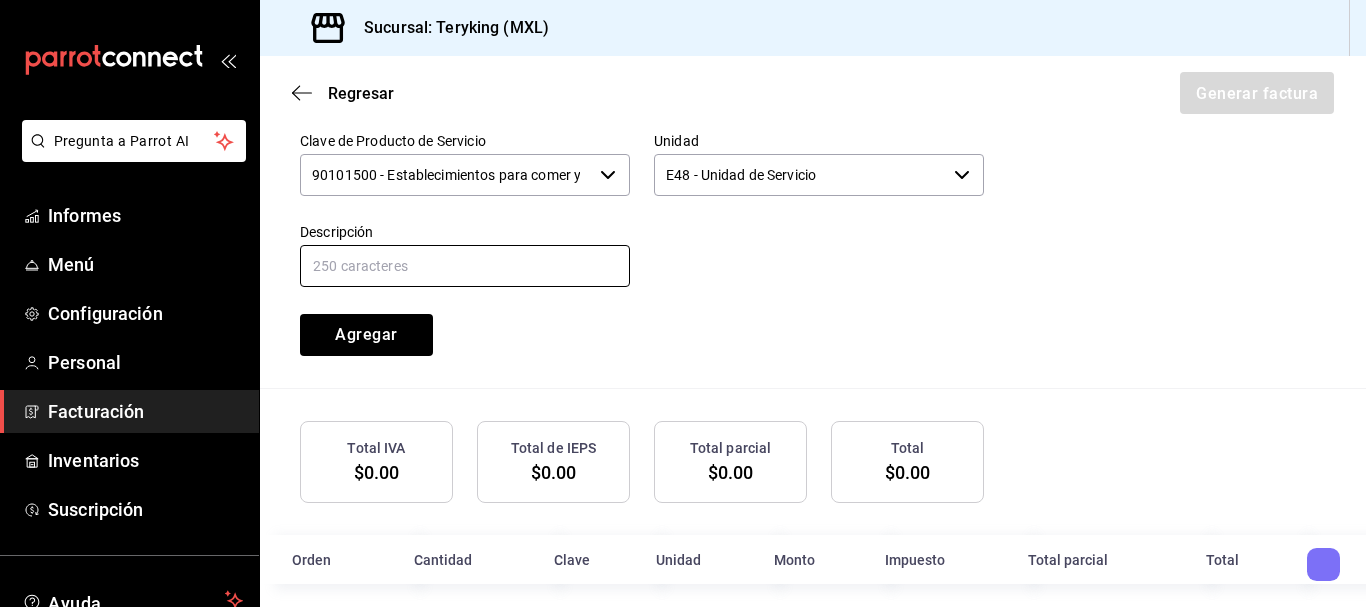 click at bounding box center (465, 266) 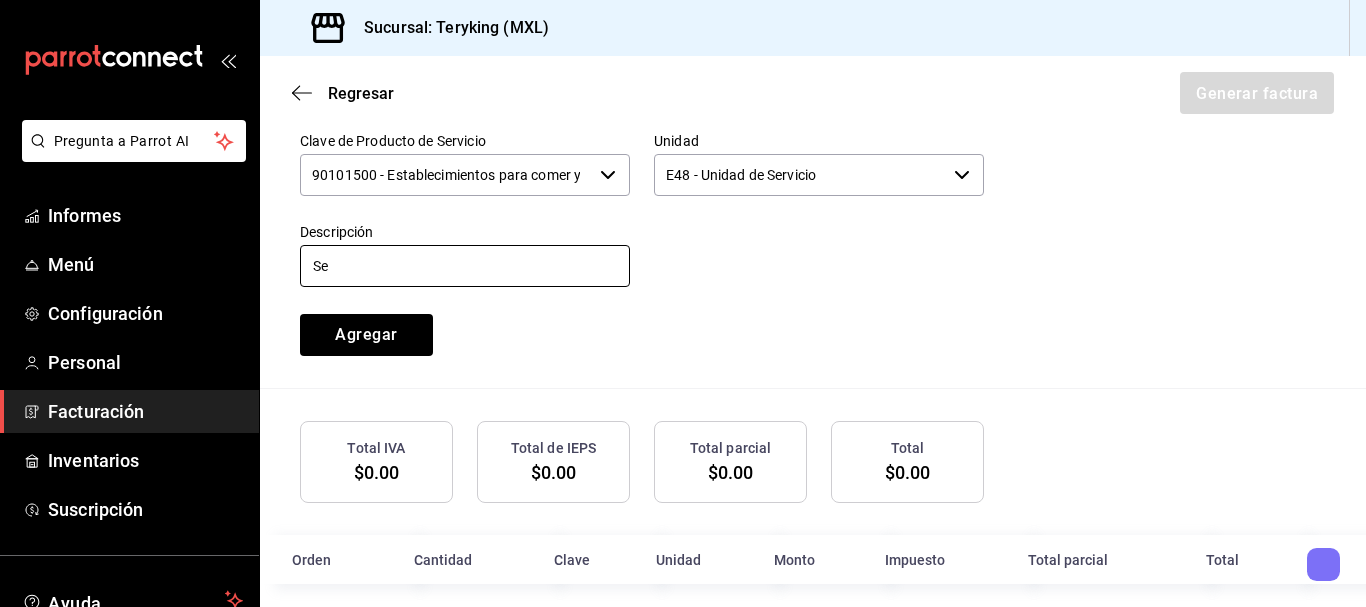 type on "S" 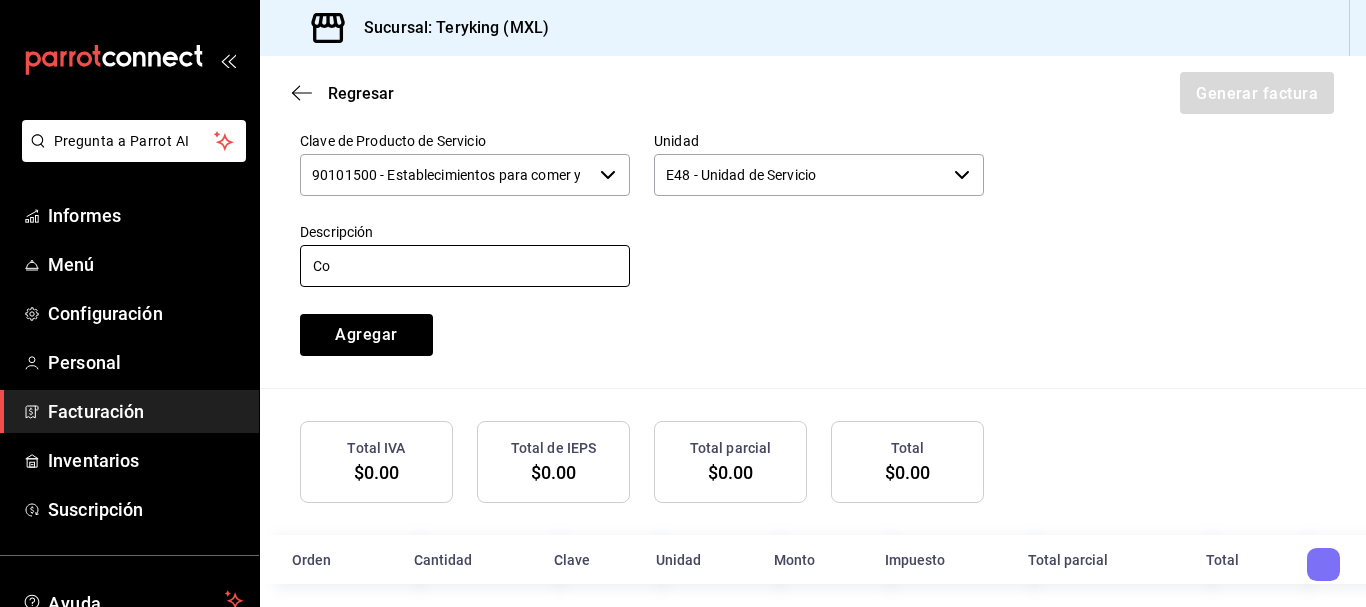 type on "C" 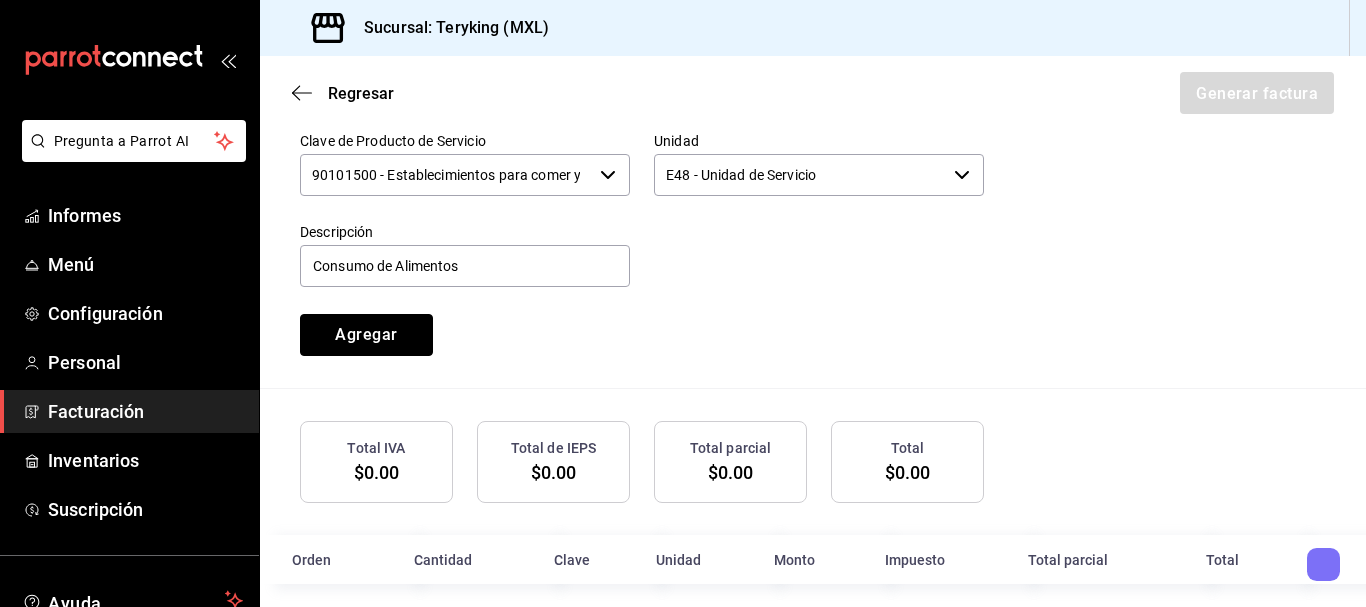 type 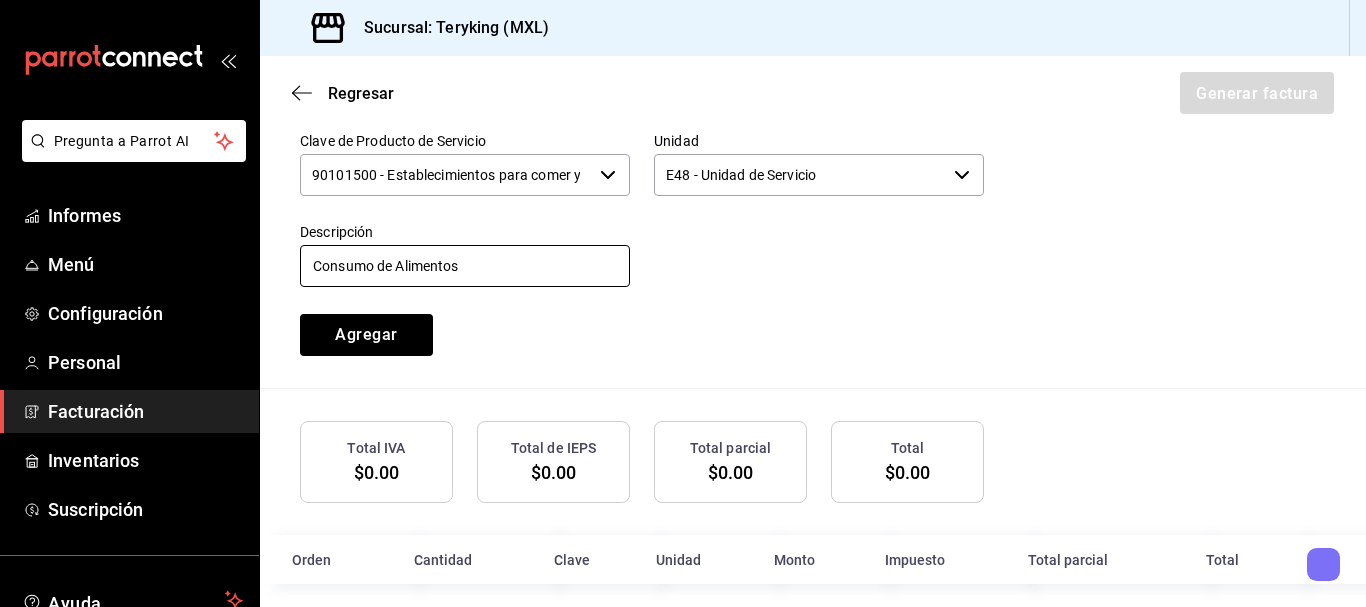 click on "Consumo de Alimentos" at bounding box center (465, 266) 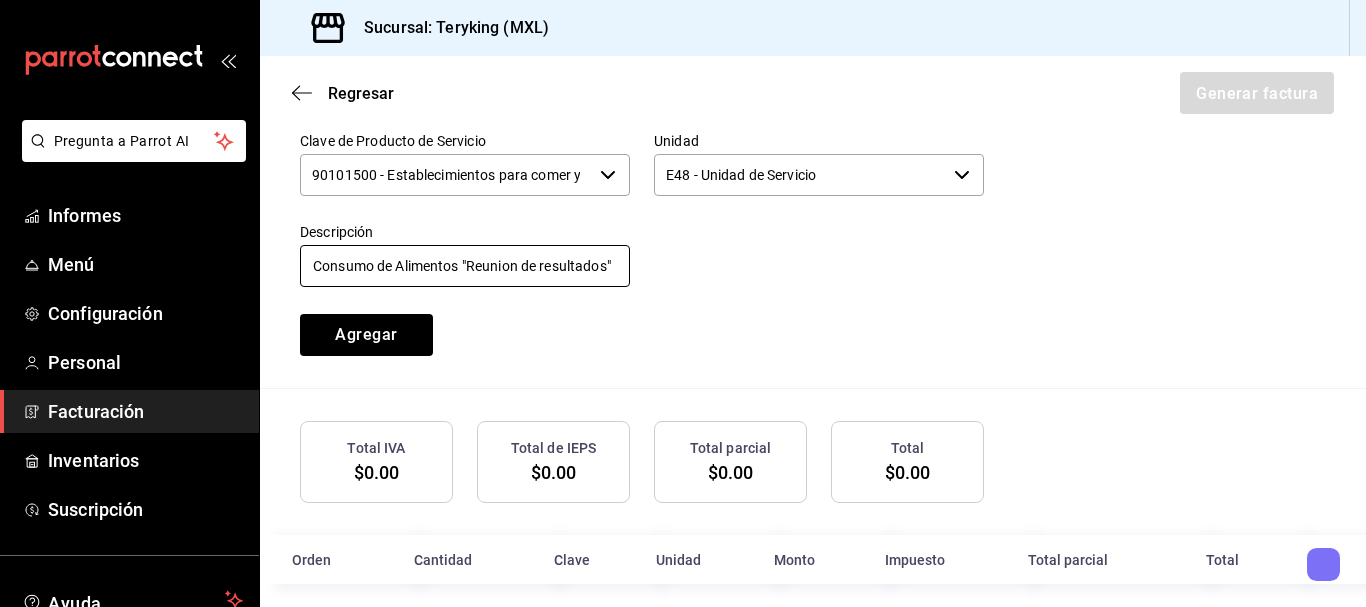 scroll, scrollTop: 0, scrollLeft: 2, axis: horizontal 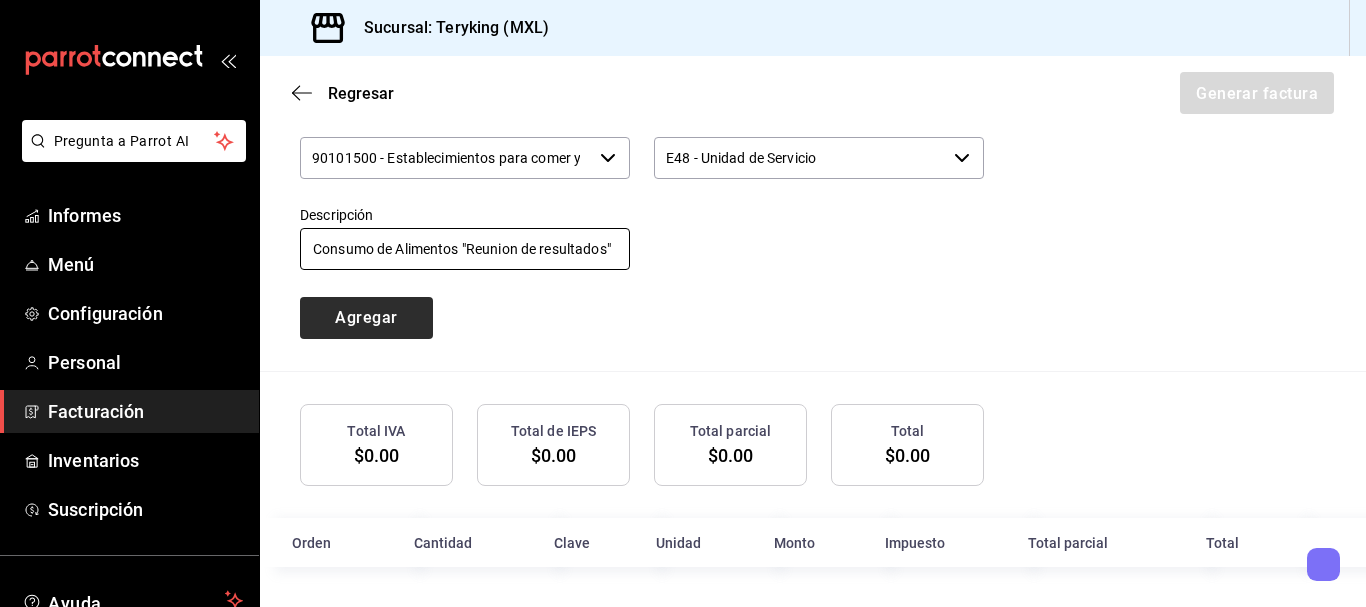 type on "Consumo de Alimentos "Reunion de resultados"" 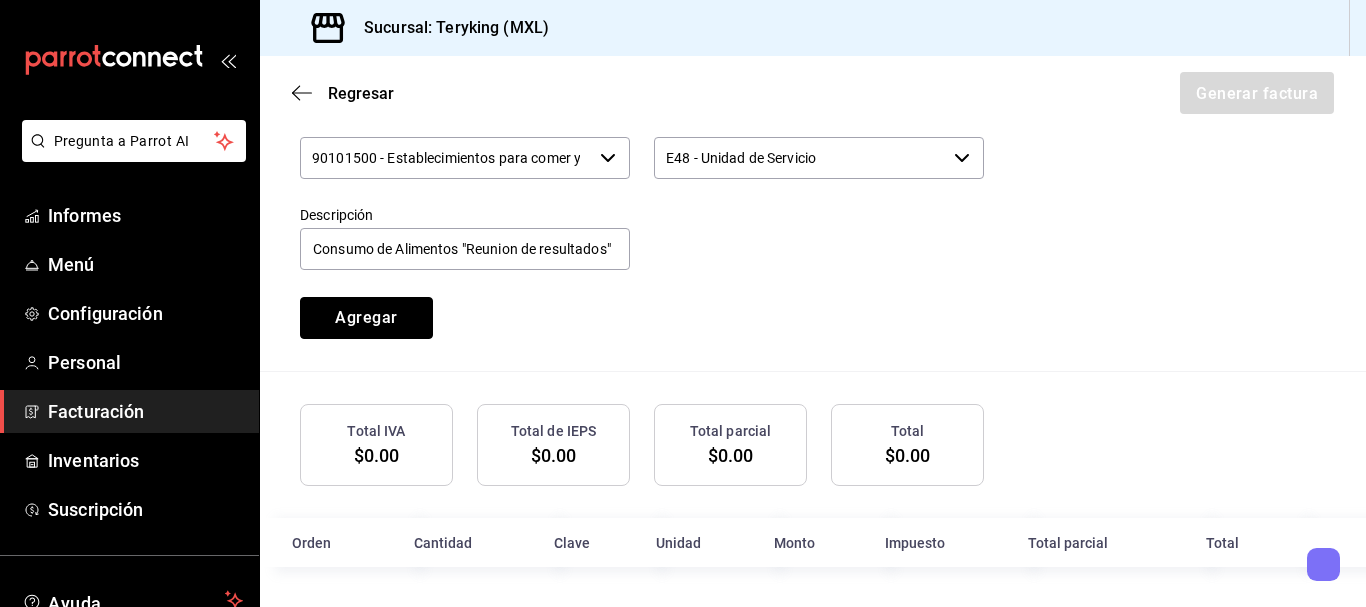 drag, startPoint x: 383, startPoint y: 320, endPoint x: 401, endPoint y: 340, distance: 26.907248 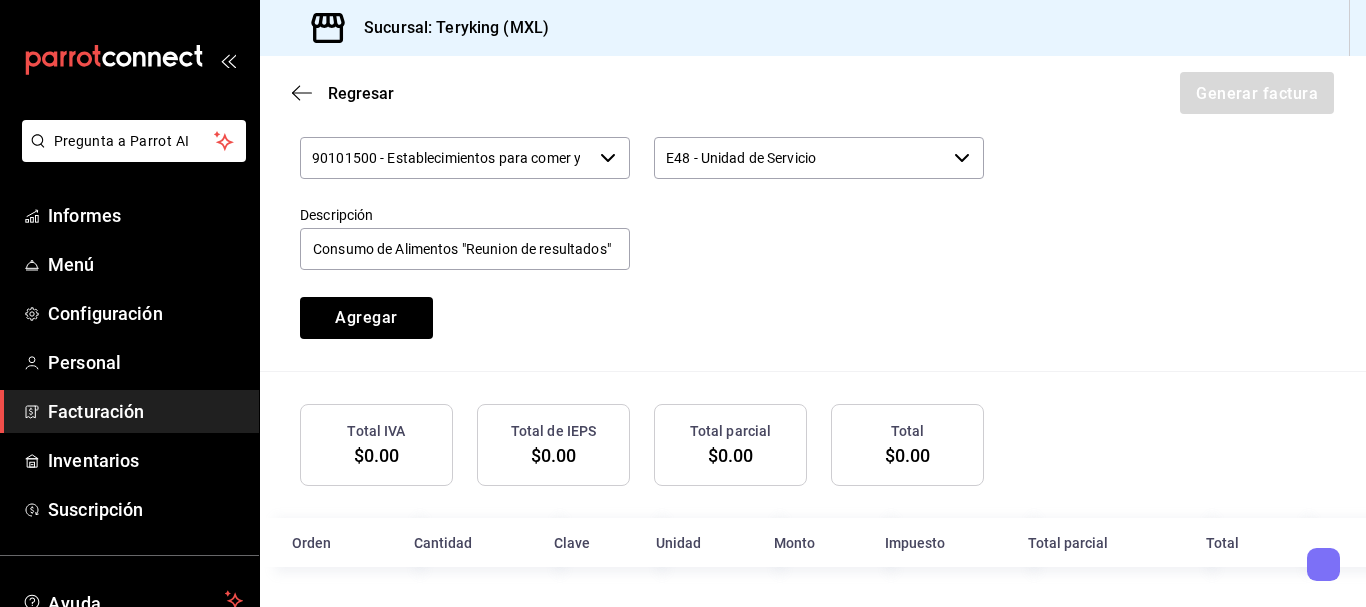 type 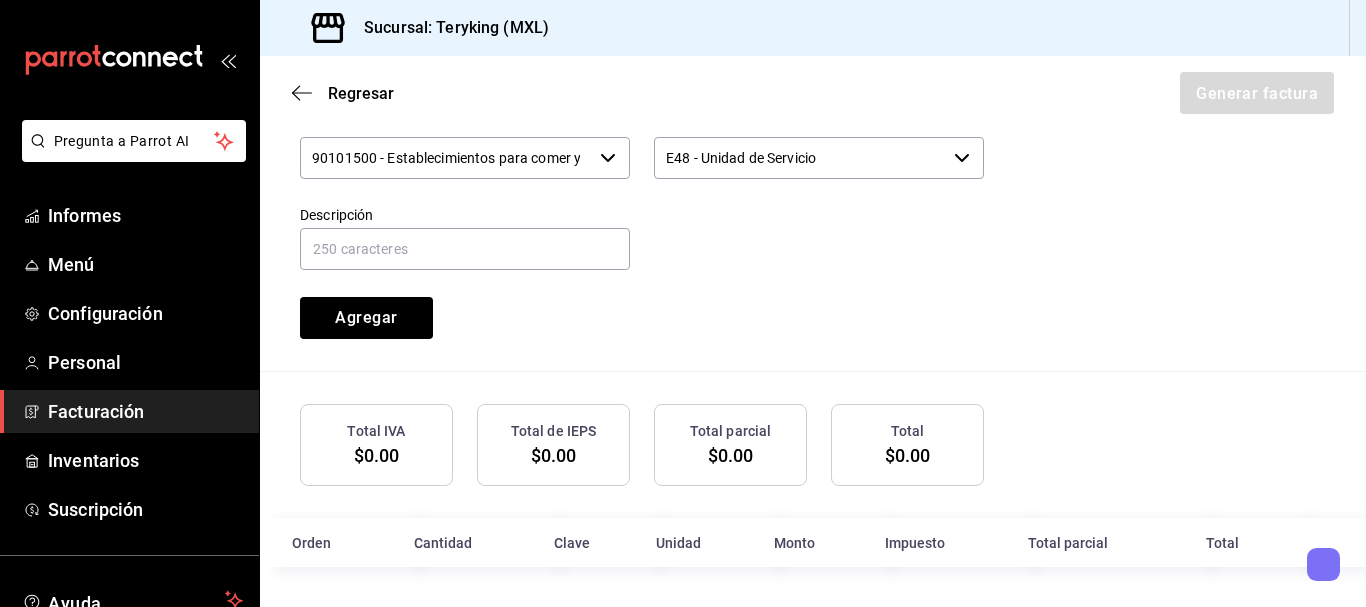 scroll, scrollTop: 0, scrollLeft: 0, axis: both 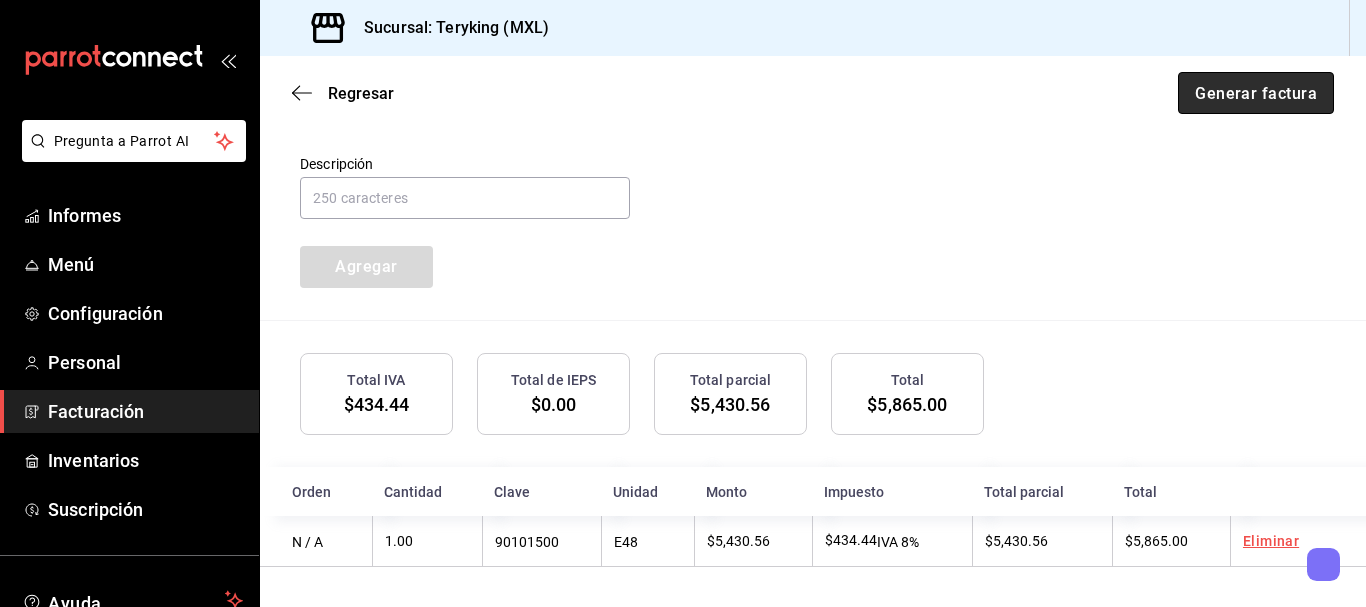 click on "Generar factura" at bounding box center (1256, 93) 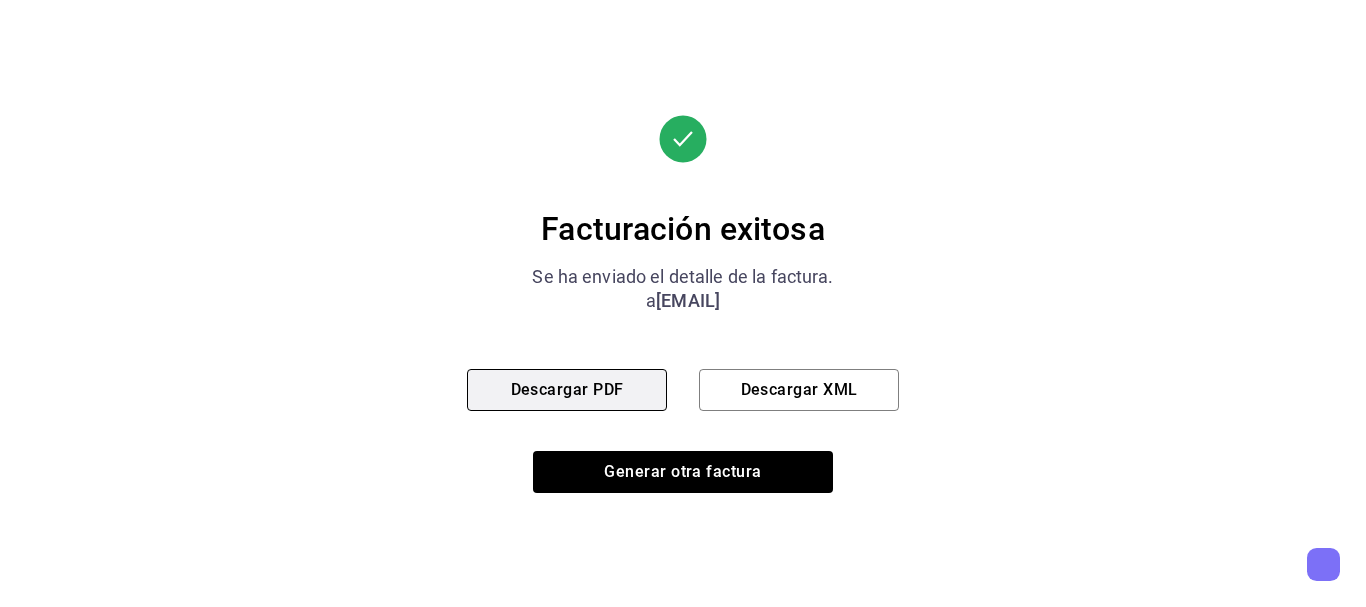 click on "Descargar PDF" at bounding box center [567, 389] 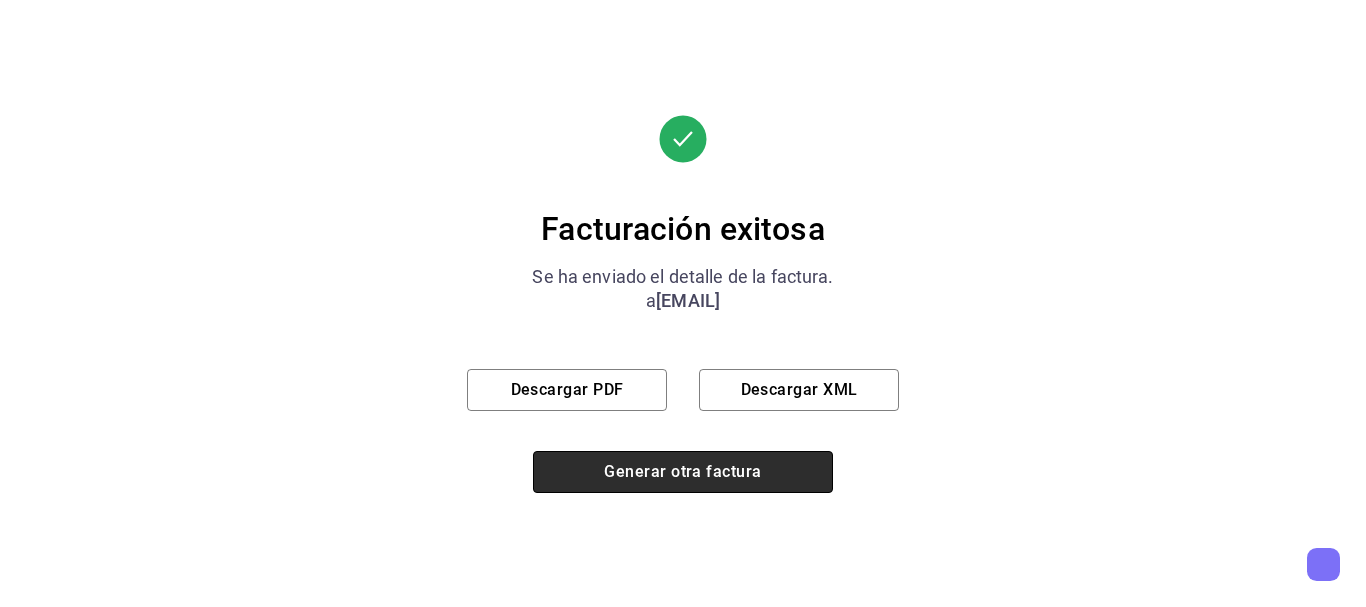 click on "Generar otra factura" at bounding box center (682, 471) 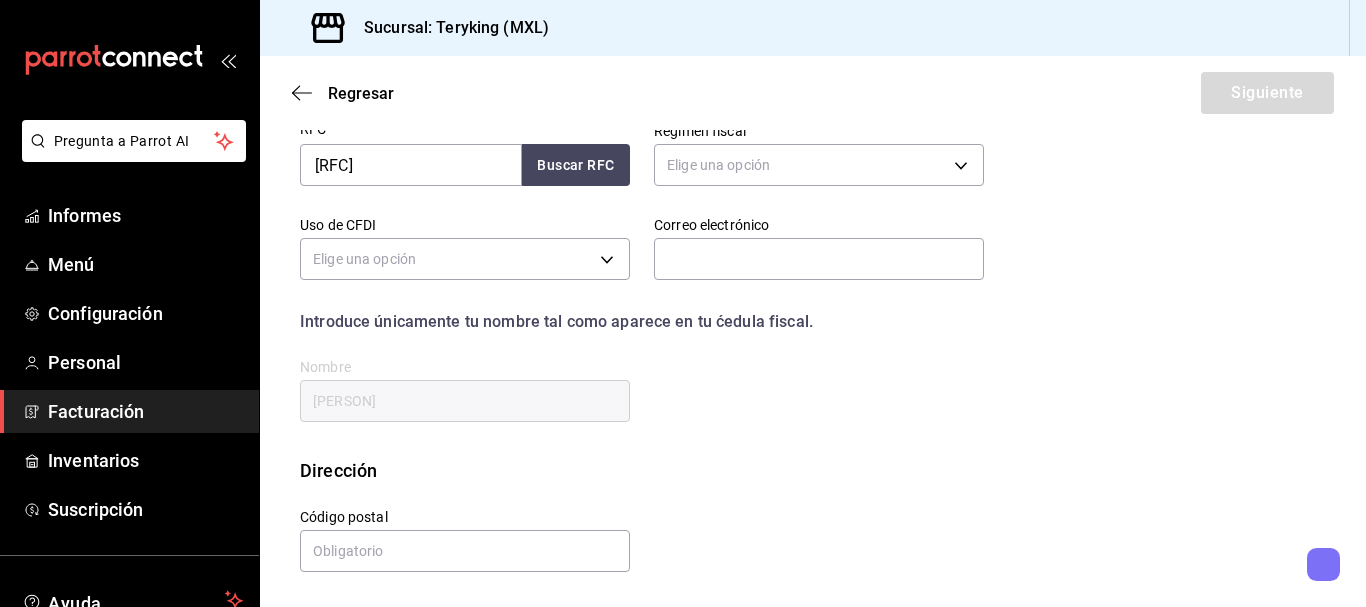 scroll, scrollTop: 350, scrollLeft: 0, axis: vertical 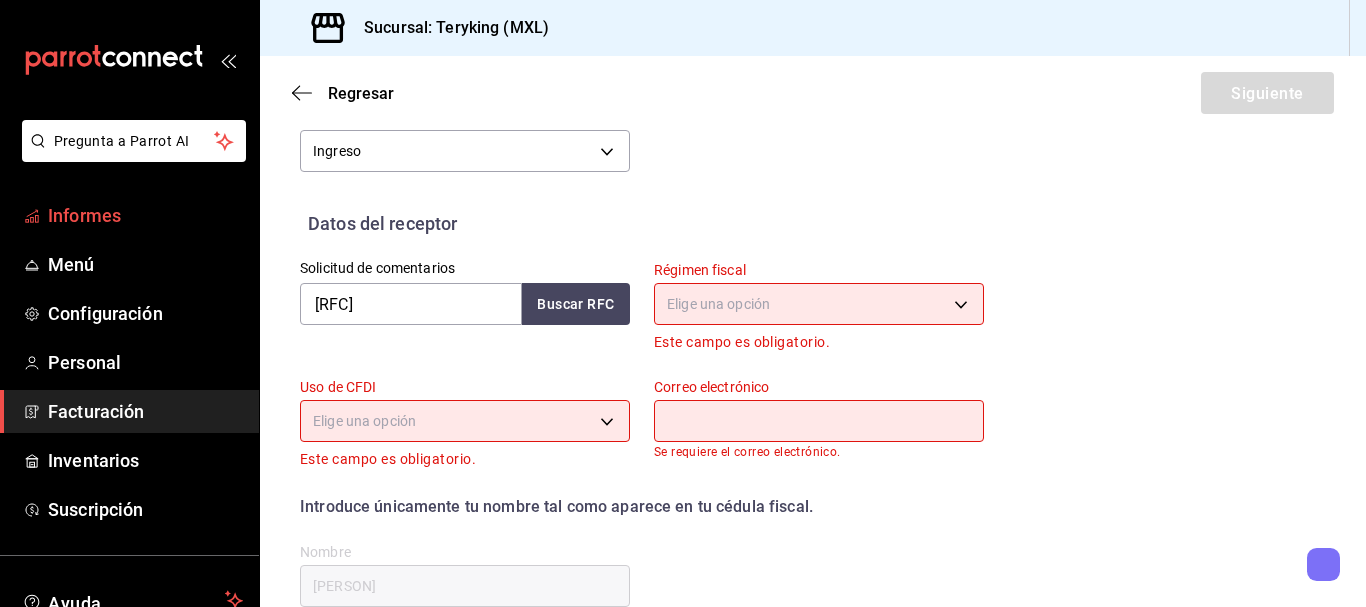 click on "Informes" at bounding box center (84, 215) 